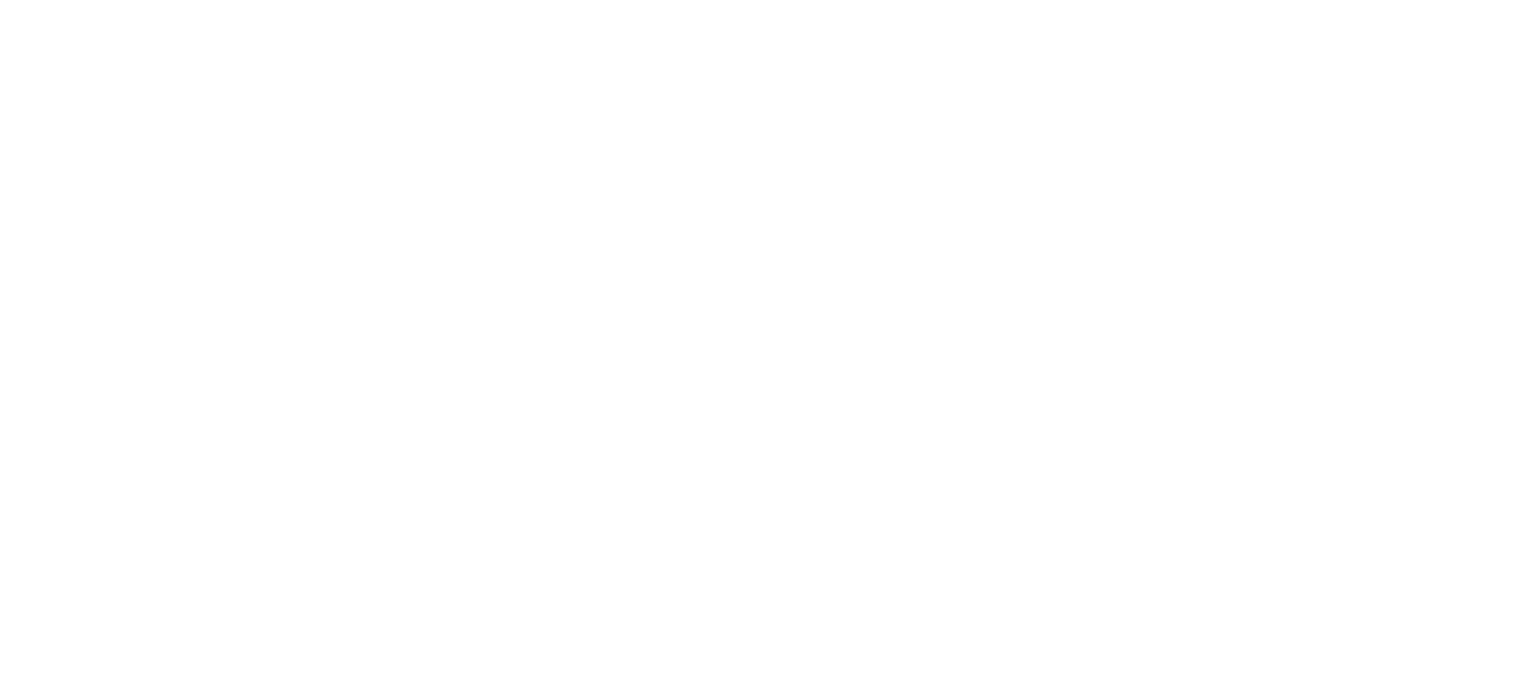 scroll, scrollTop: 0, scrollLeft: 0, axis: both 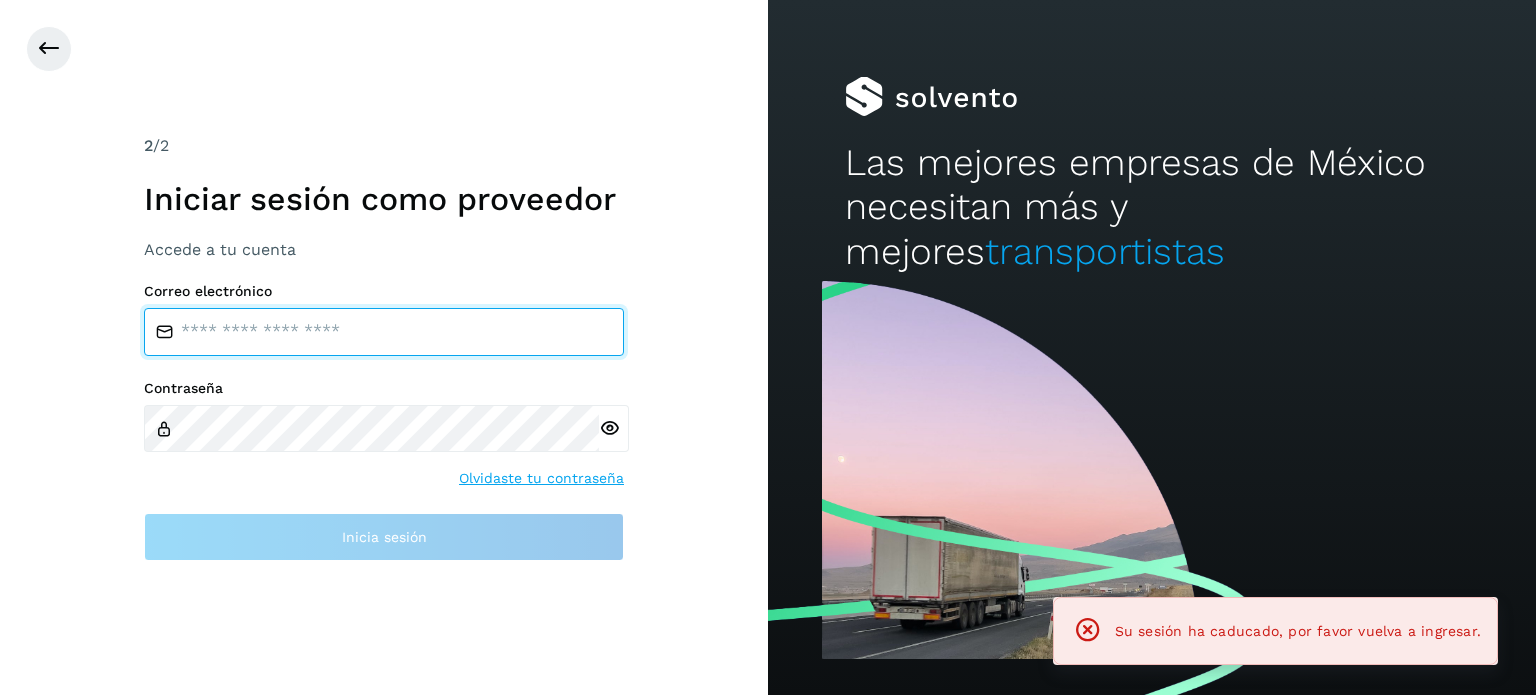 type on "**********" 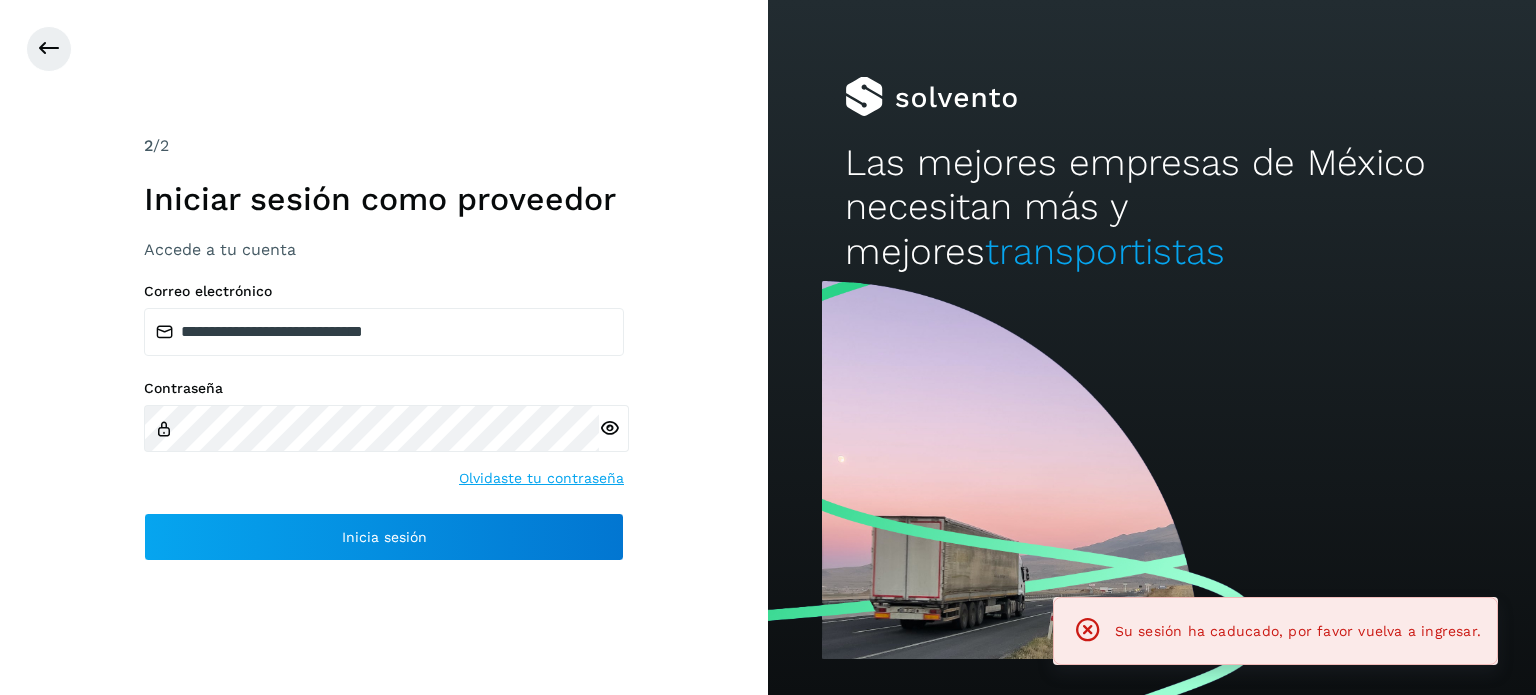 click on "**********" at bounding box center (384, 422) 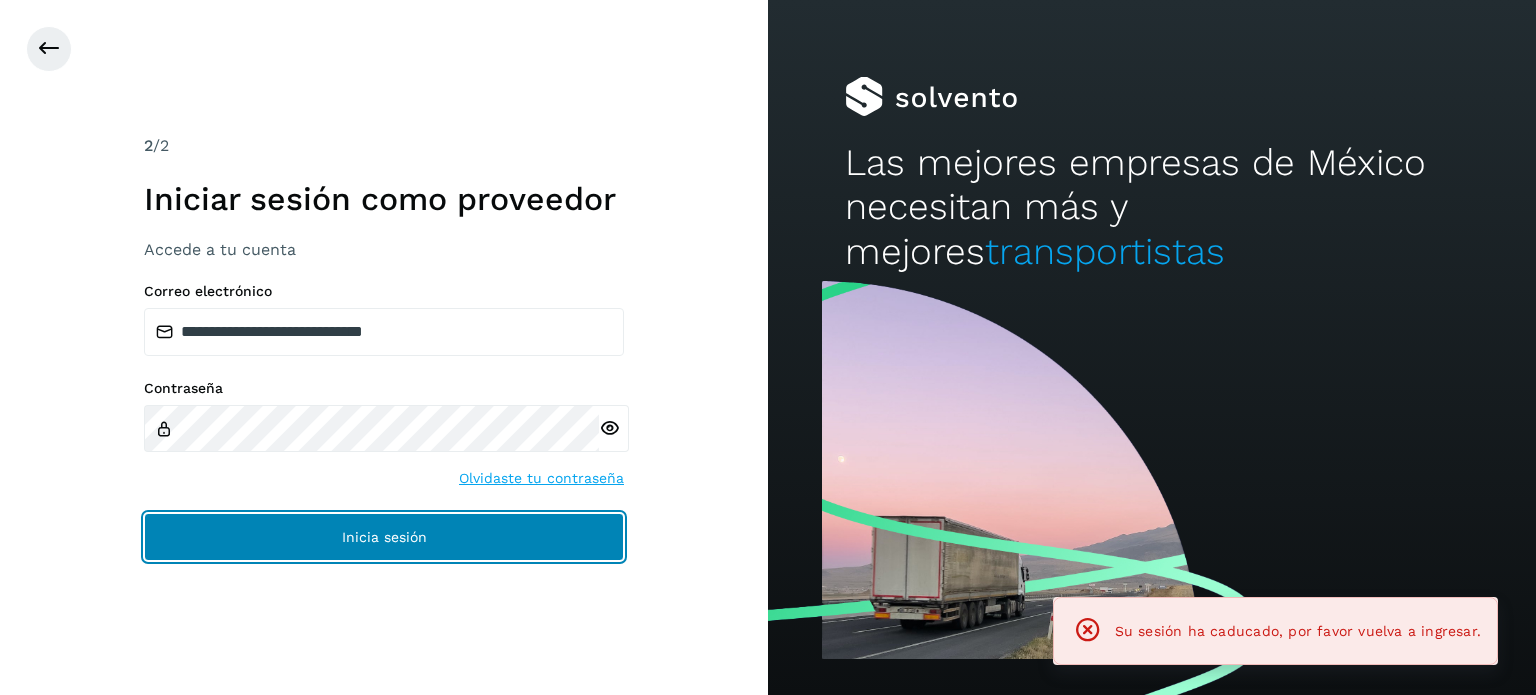 click on "Inicia sesión" at bounding box center [384, 537] 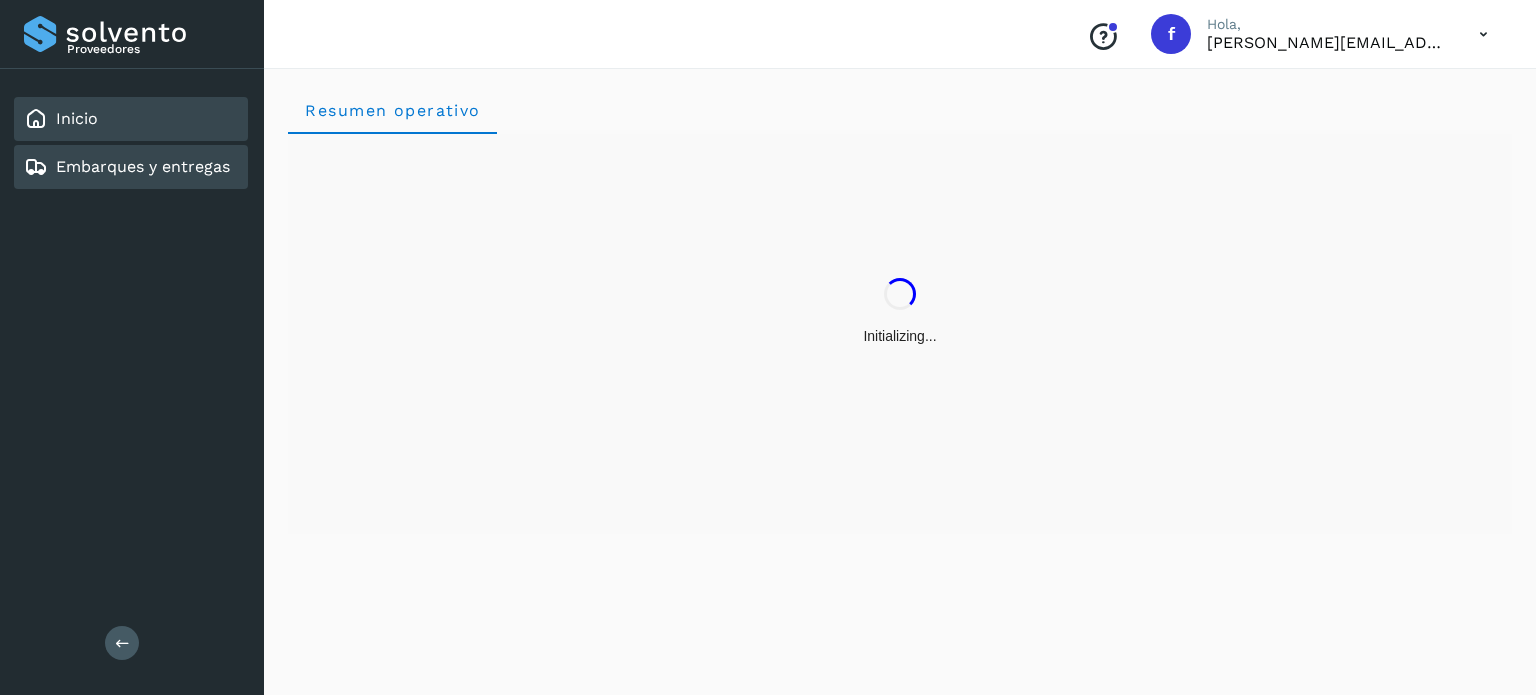 click on "Embarques y entregas" 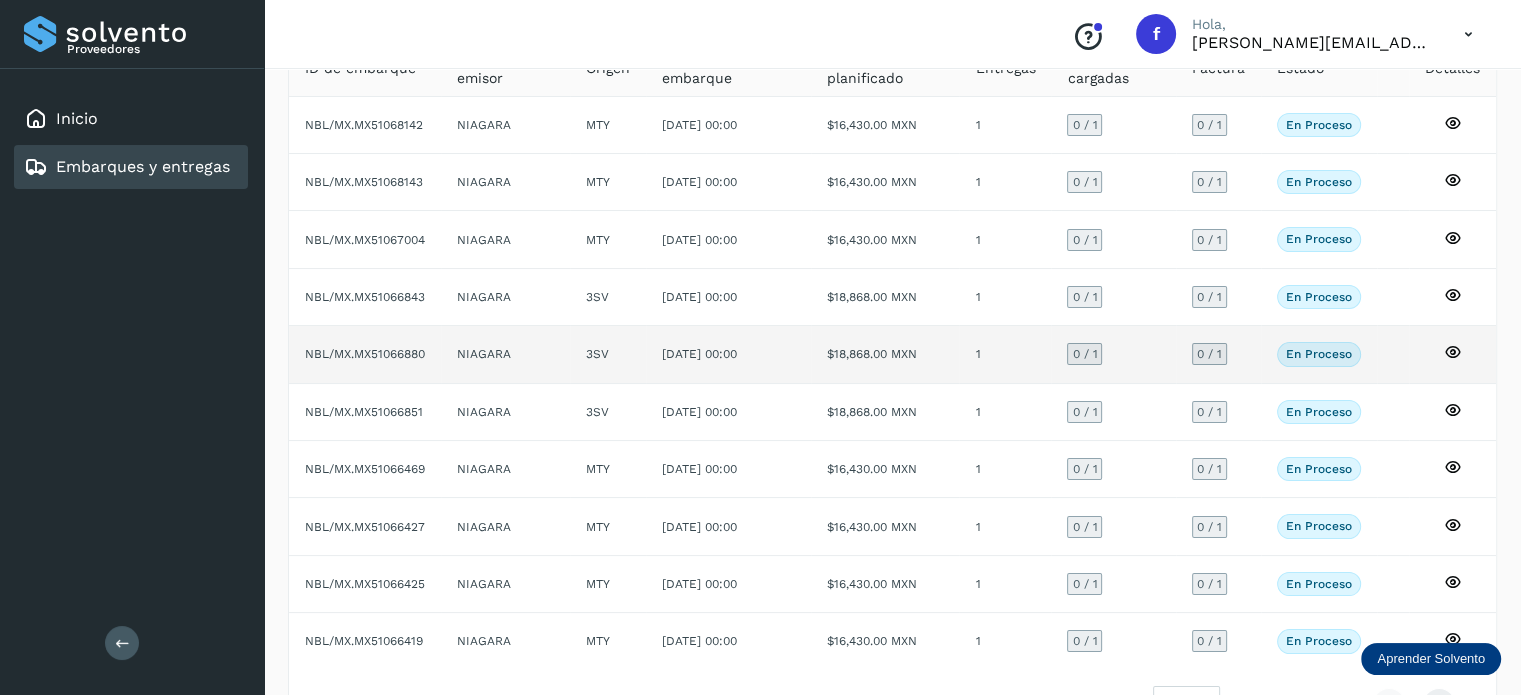scroll, scrollTop: 224, scrollLeft: 0, axis: vertical 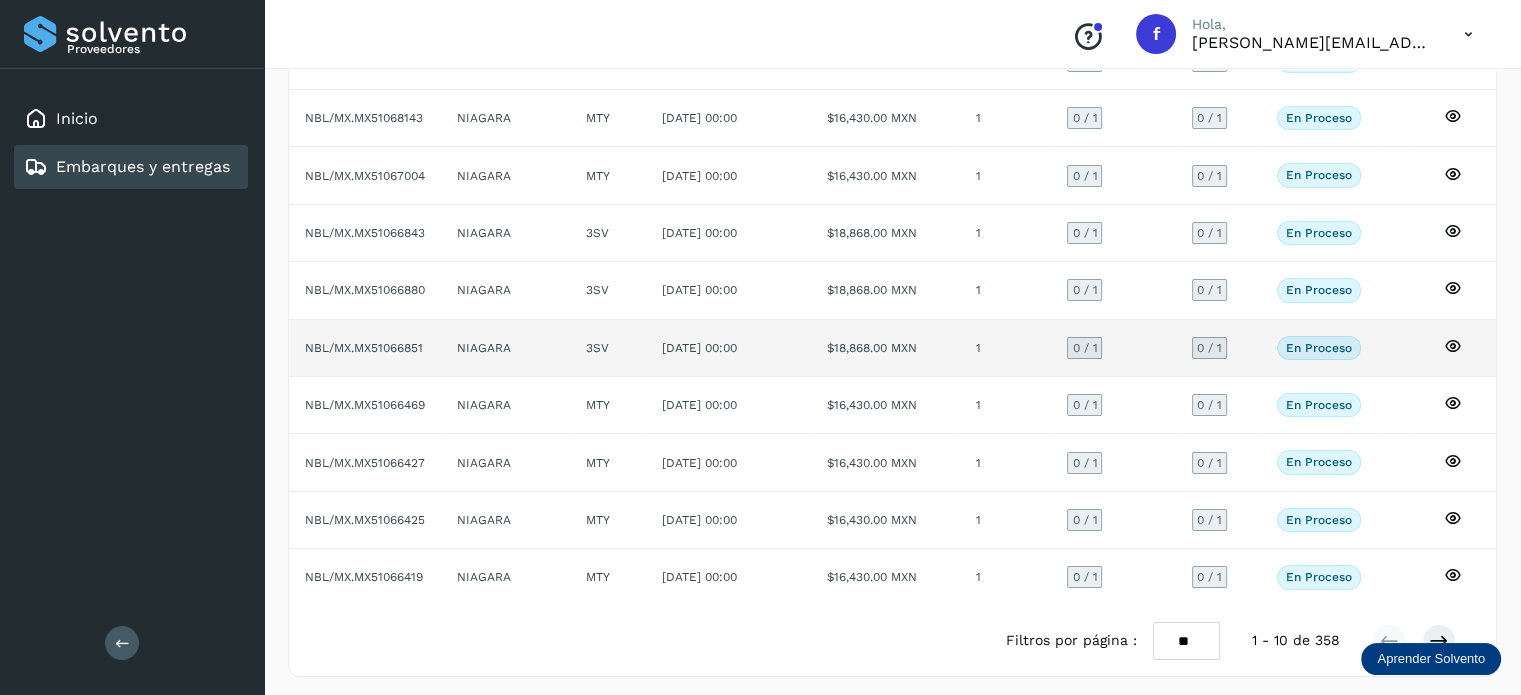 click on "NBL/MX.MX51066851" 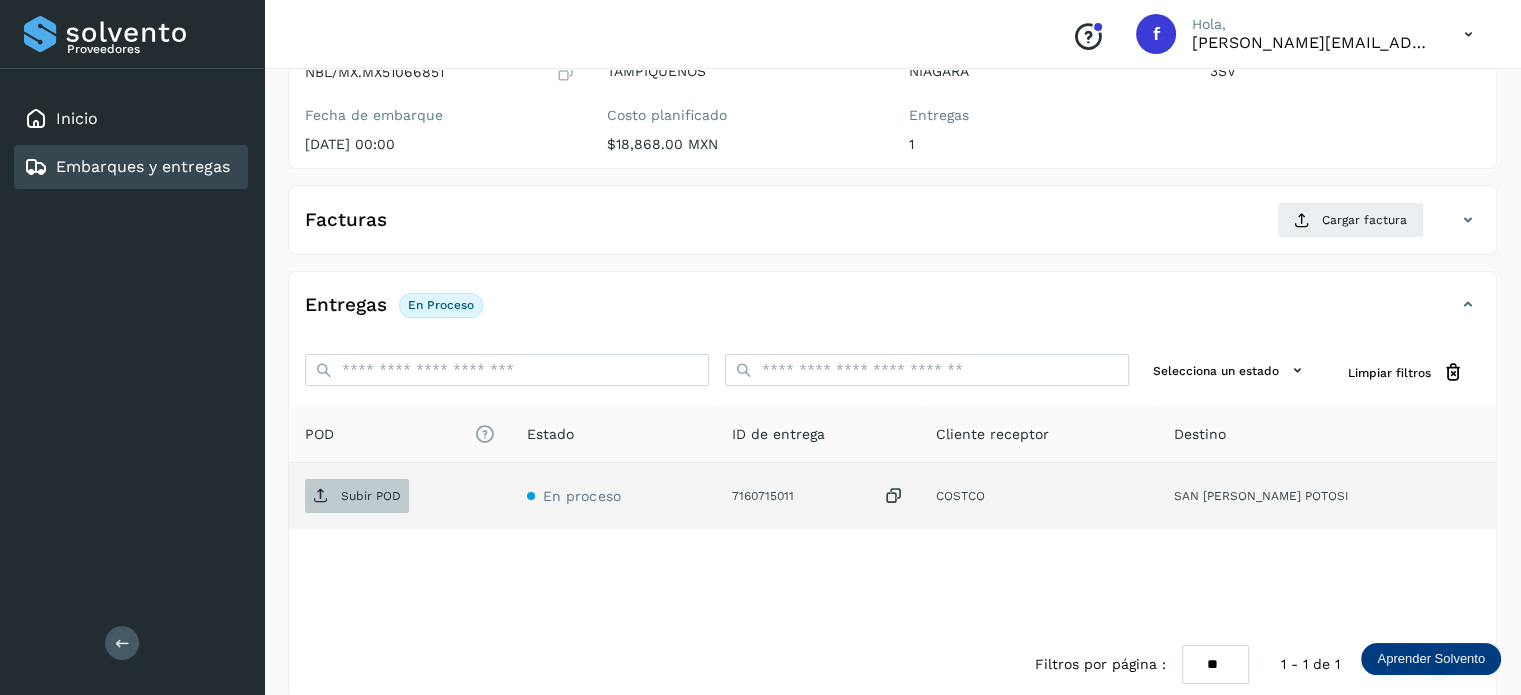 click on "Subir POD" at bounding box center (371, 496) 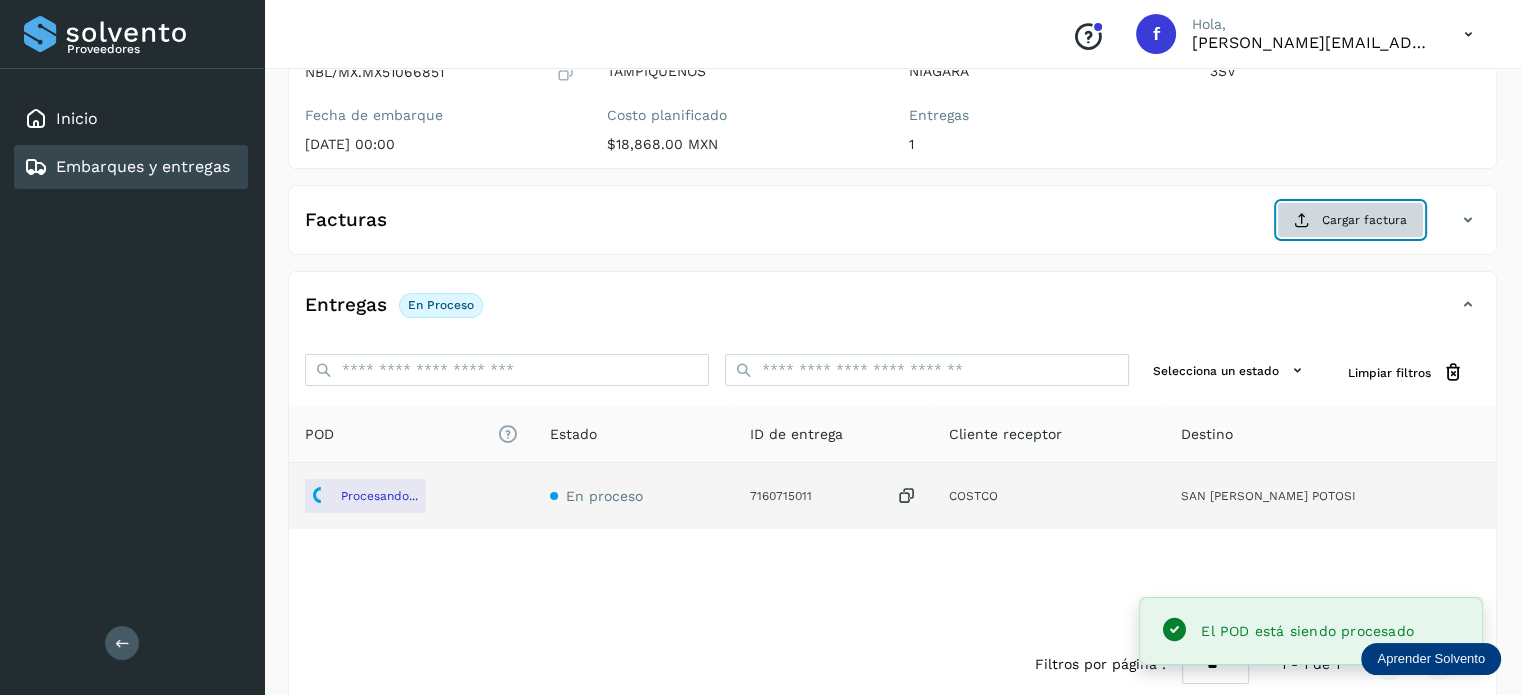 click at bounding box center (1302, 220) 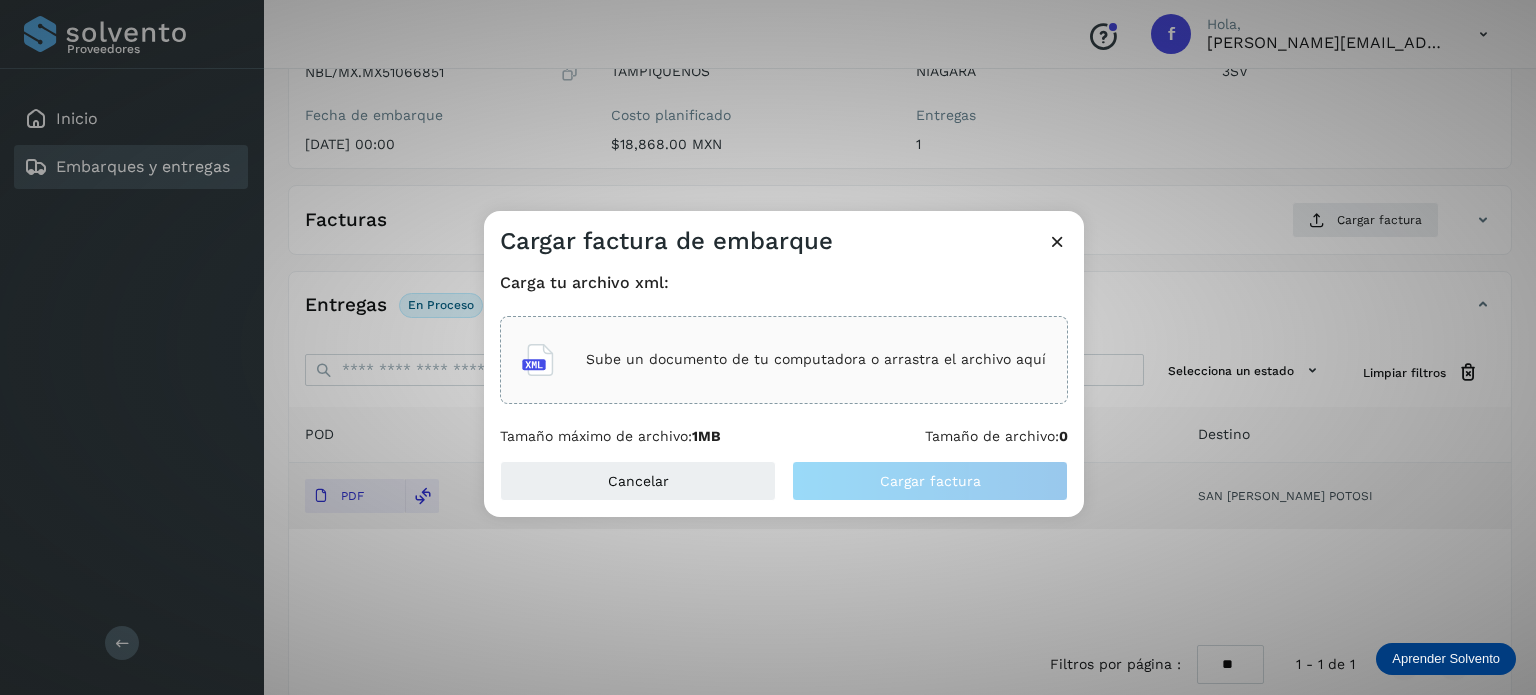 click on "Sube un documento de tu computadora o arrastra el archivo aquí" 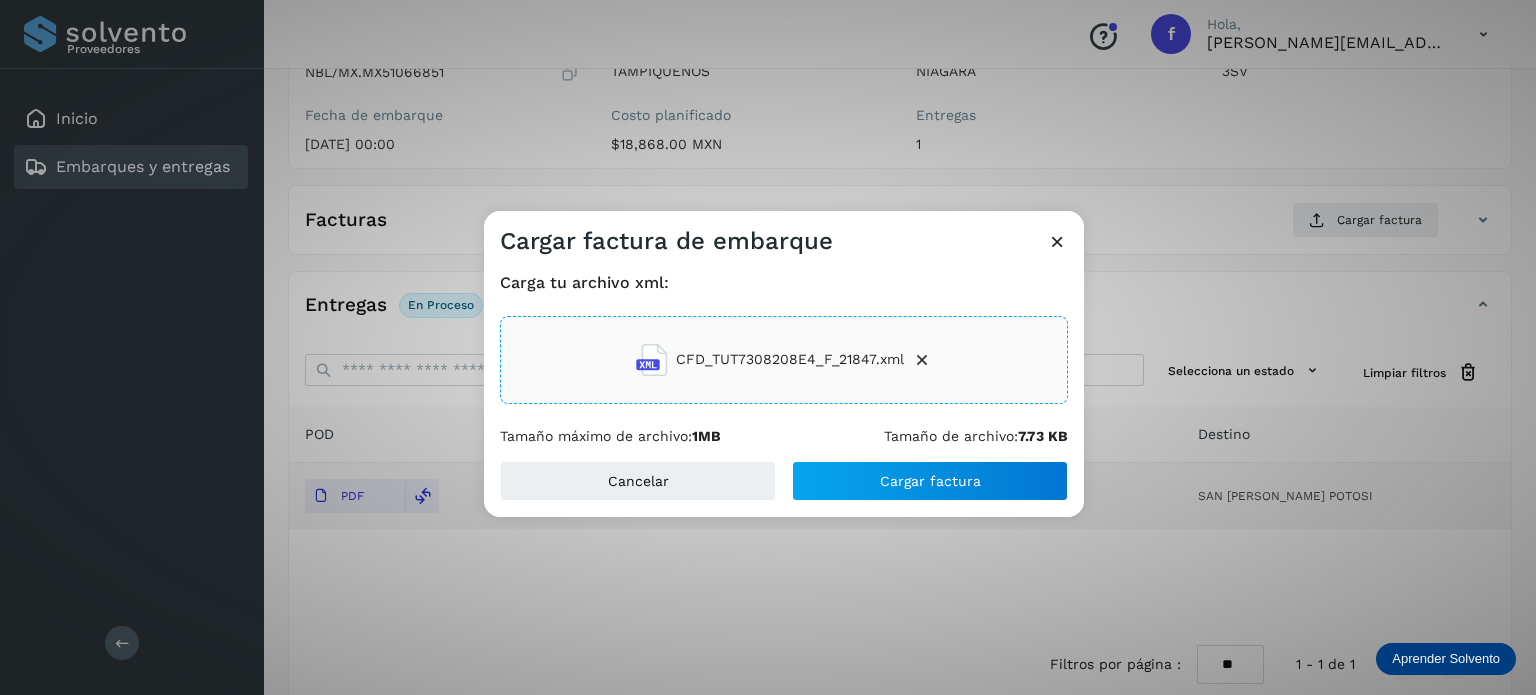 click on "Cargar factura de embarque Carga tu archivo xml: CFD_TUT7308208E4_F_21847.xml Tamaño máximo de archivo:  1MB Tamaño de archivo:  7.73 KB Cancelar Cargar factura" 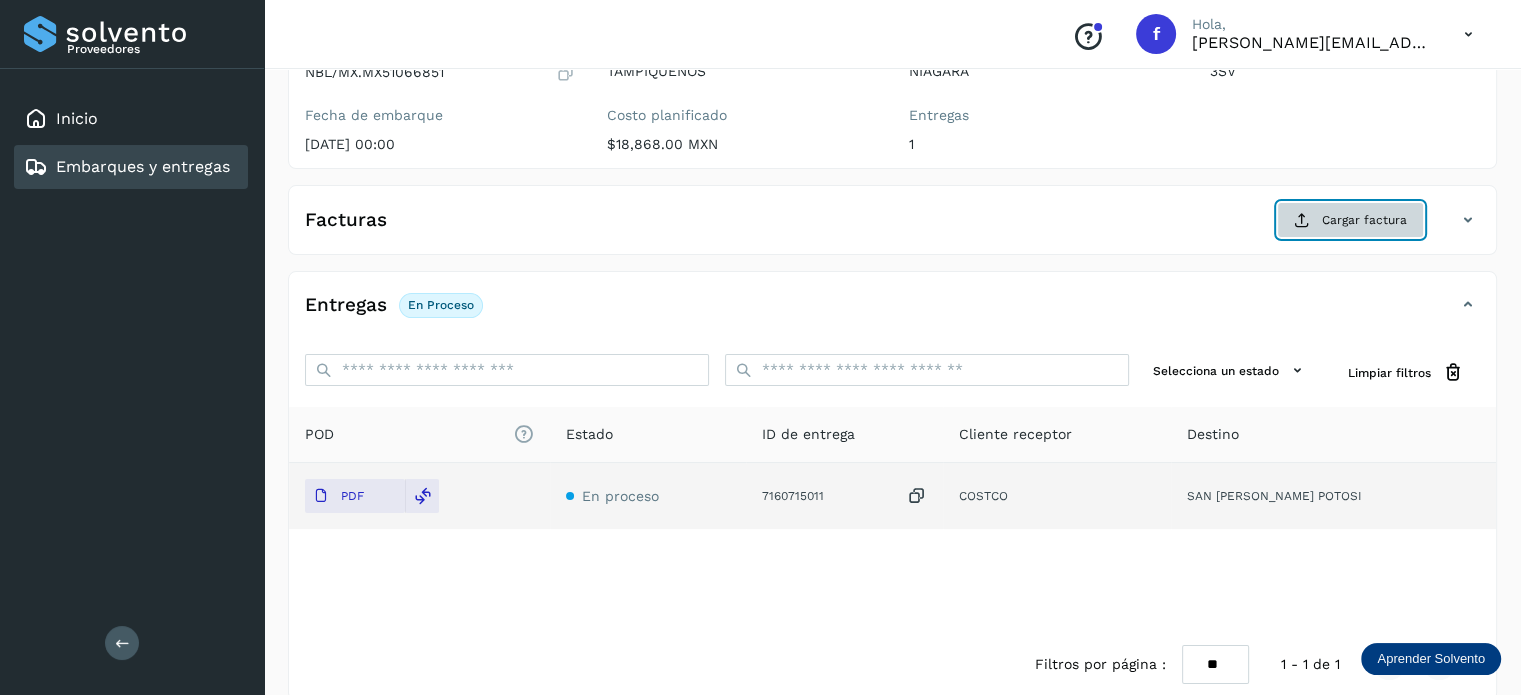 click on "Cargar factura" at bounding box center [1350, 220] 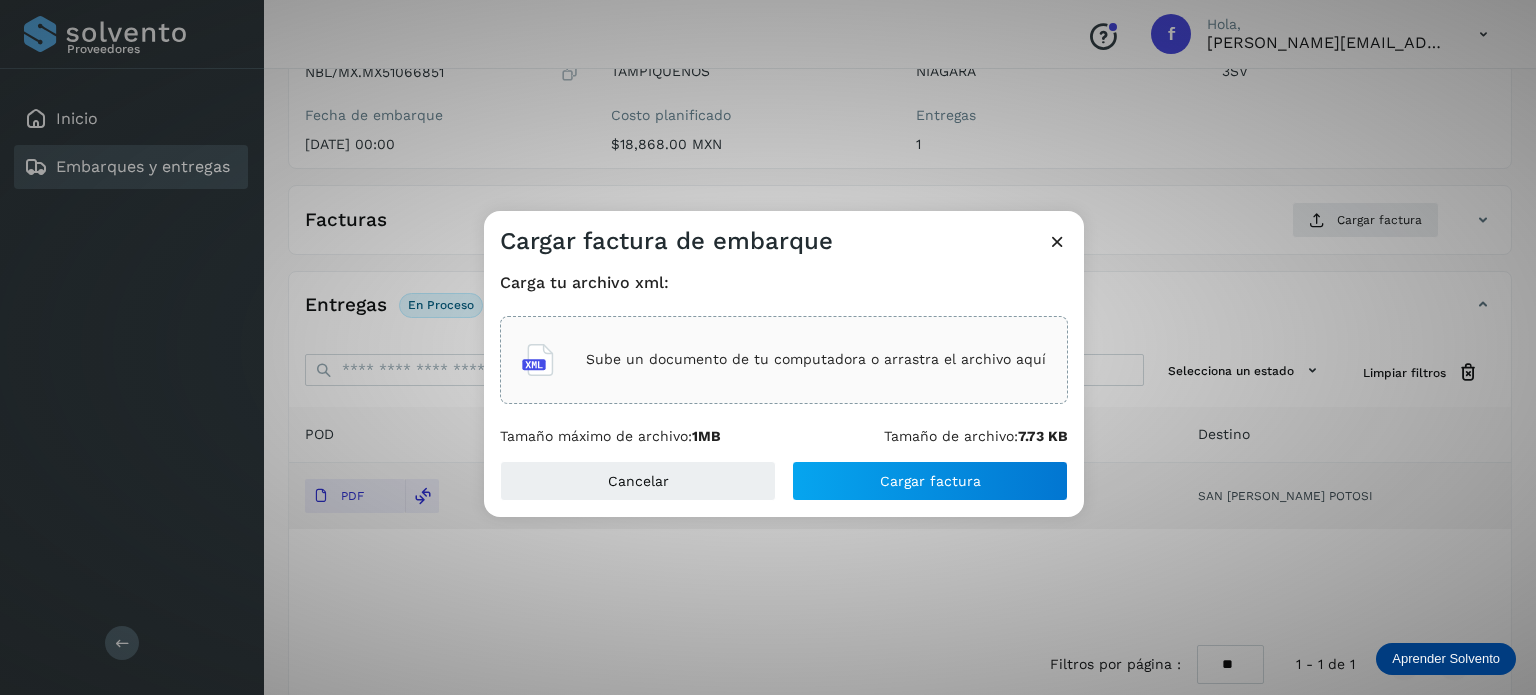 click on "Sube un documento de tu computadora o arrastra el archivo aquí" 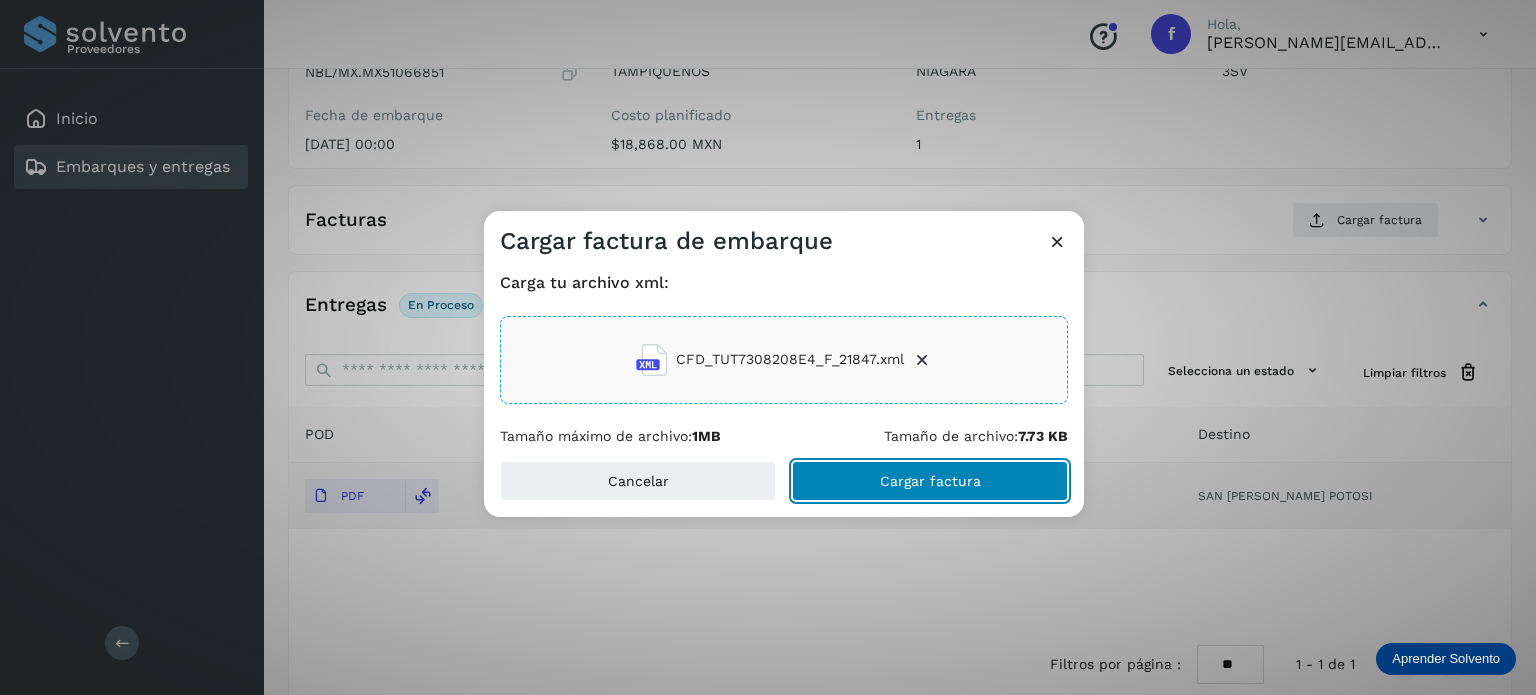 click on "Cargar factura" 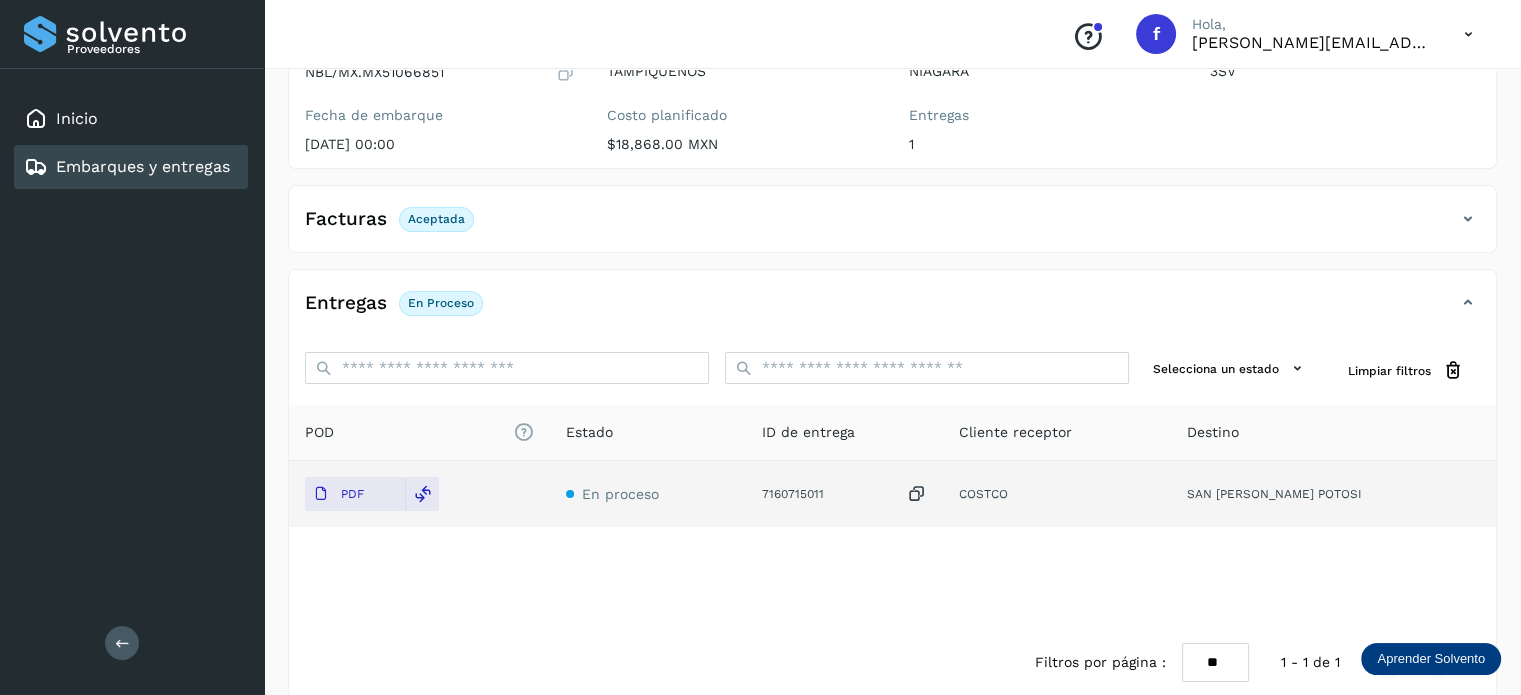 click on "Embarques y entregas" at bounding box center (143, 166) 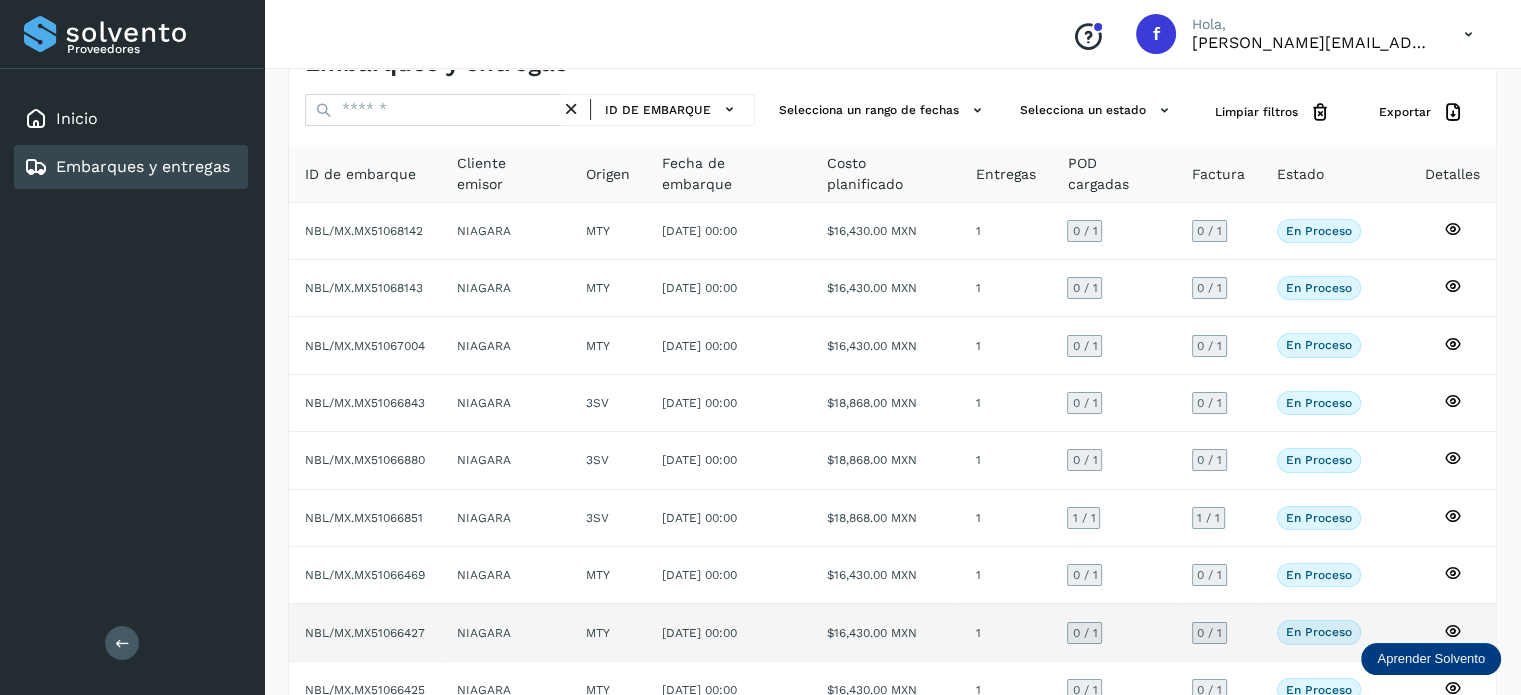 scroll, scrollTop: 100, scrollLeft: 0, axis: vertical 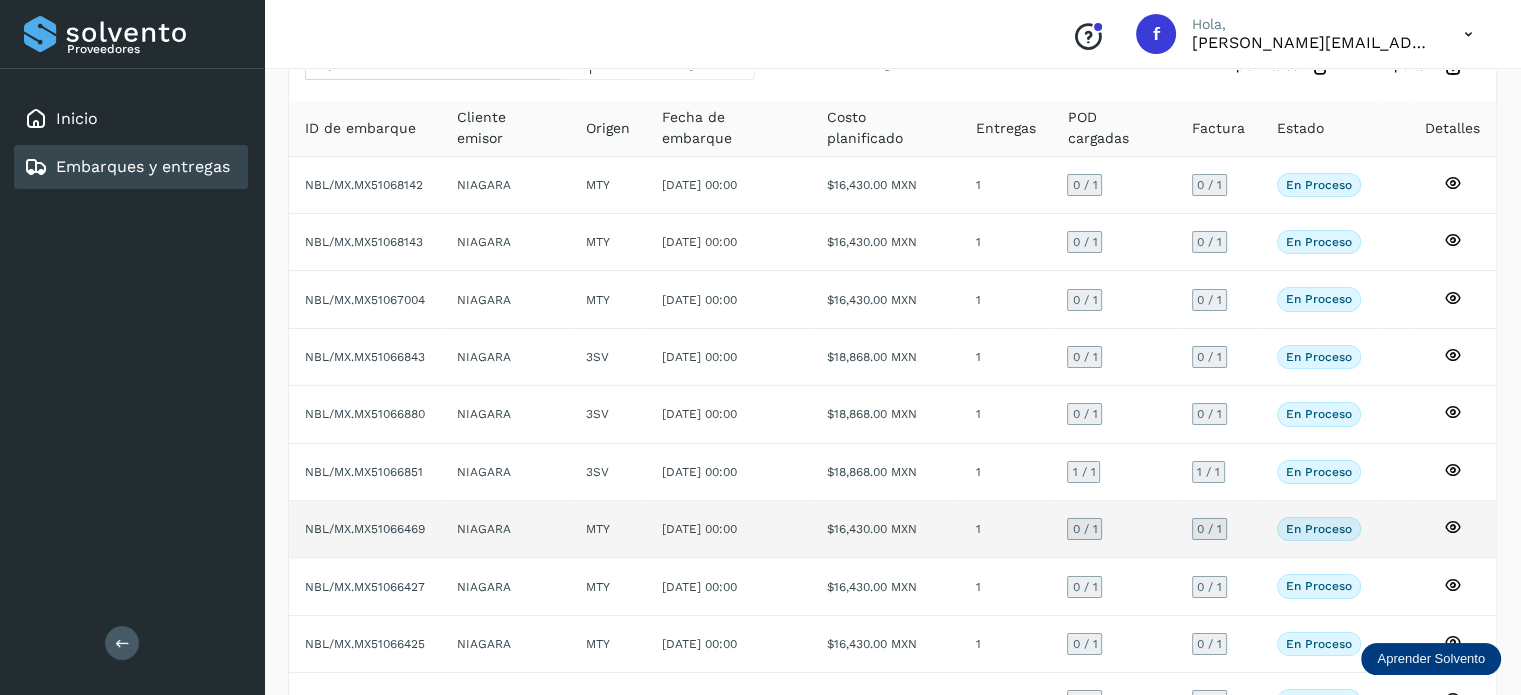 click on "NBL/MX.MX51066469" 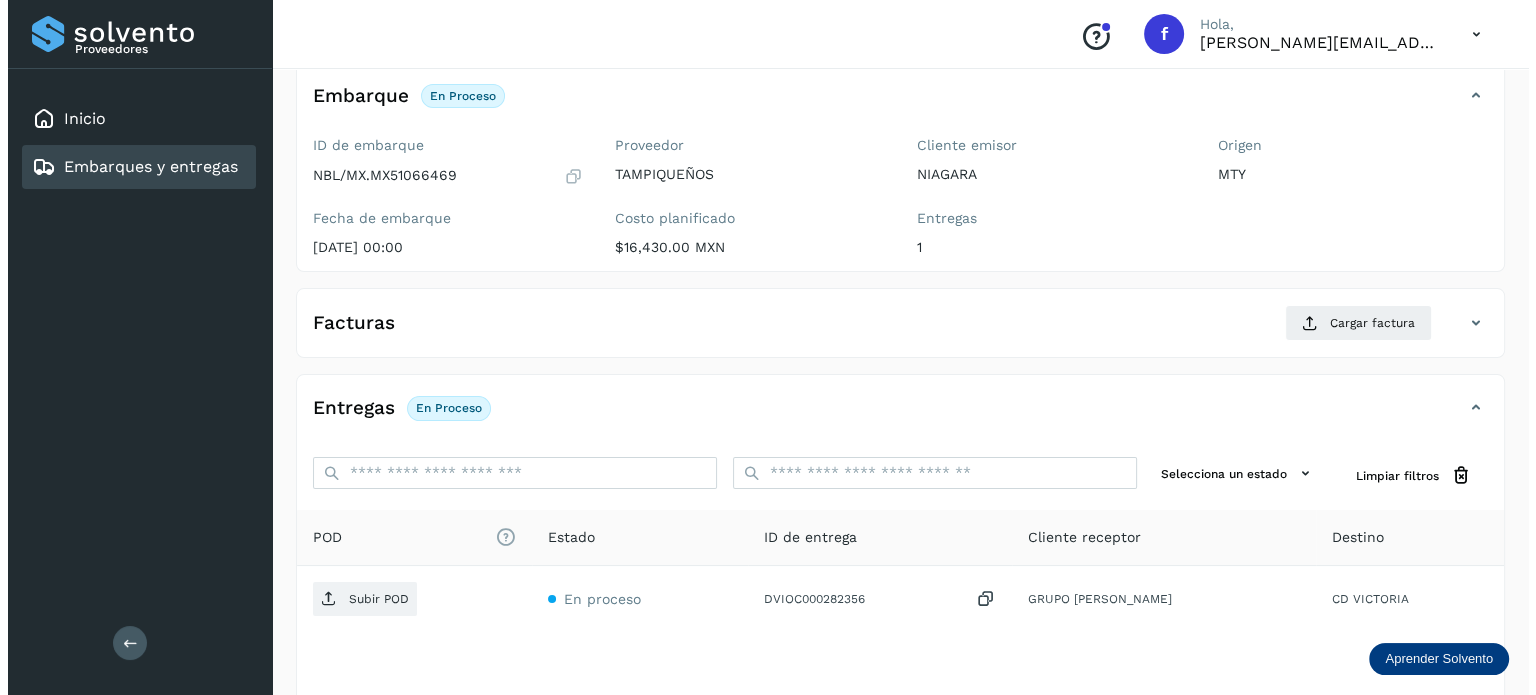 scroll, scrollTop: 252, scrollLeft: 0, axis: vertical 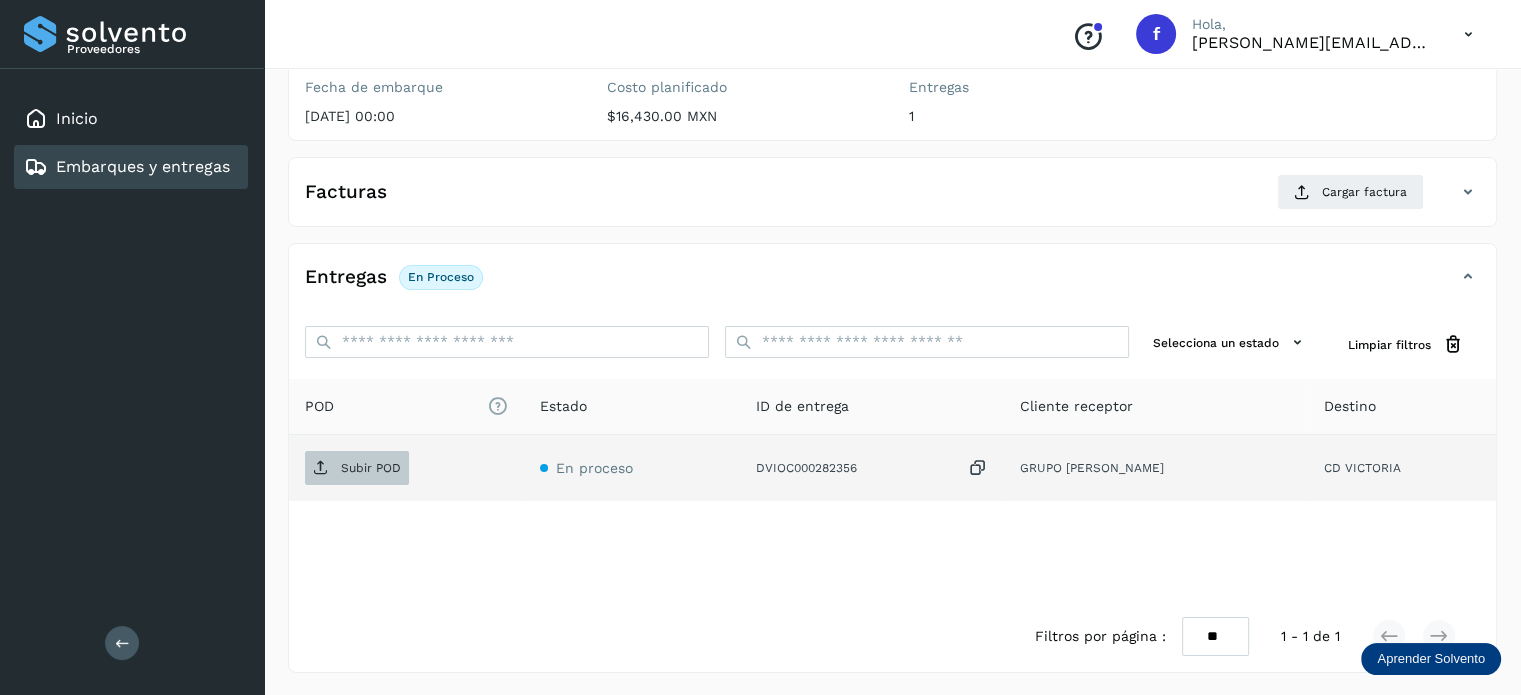 click on "Subir POD" at bounding box center [371, 468] 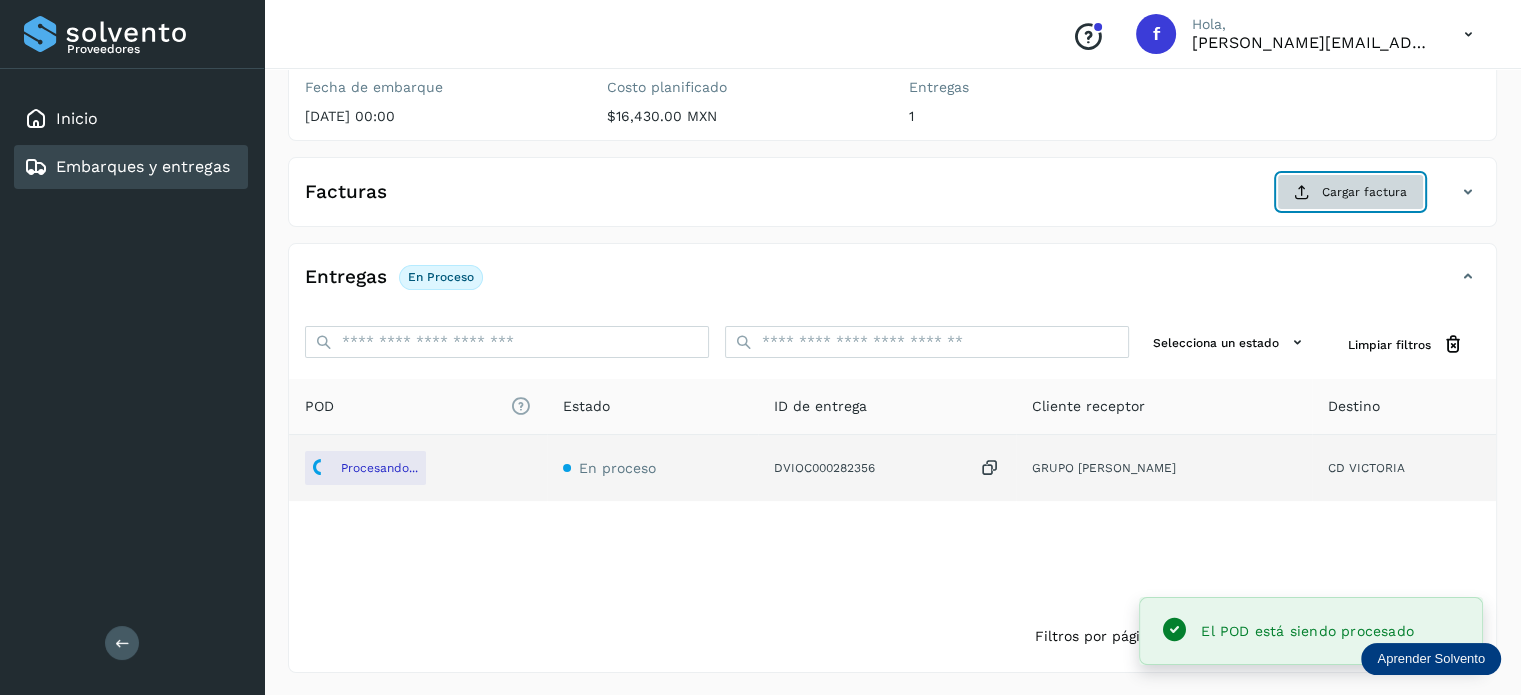 click on "Cargar factura" 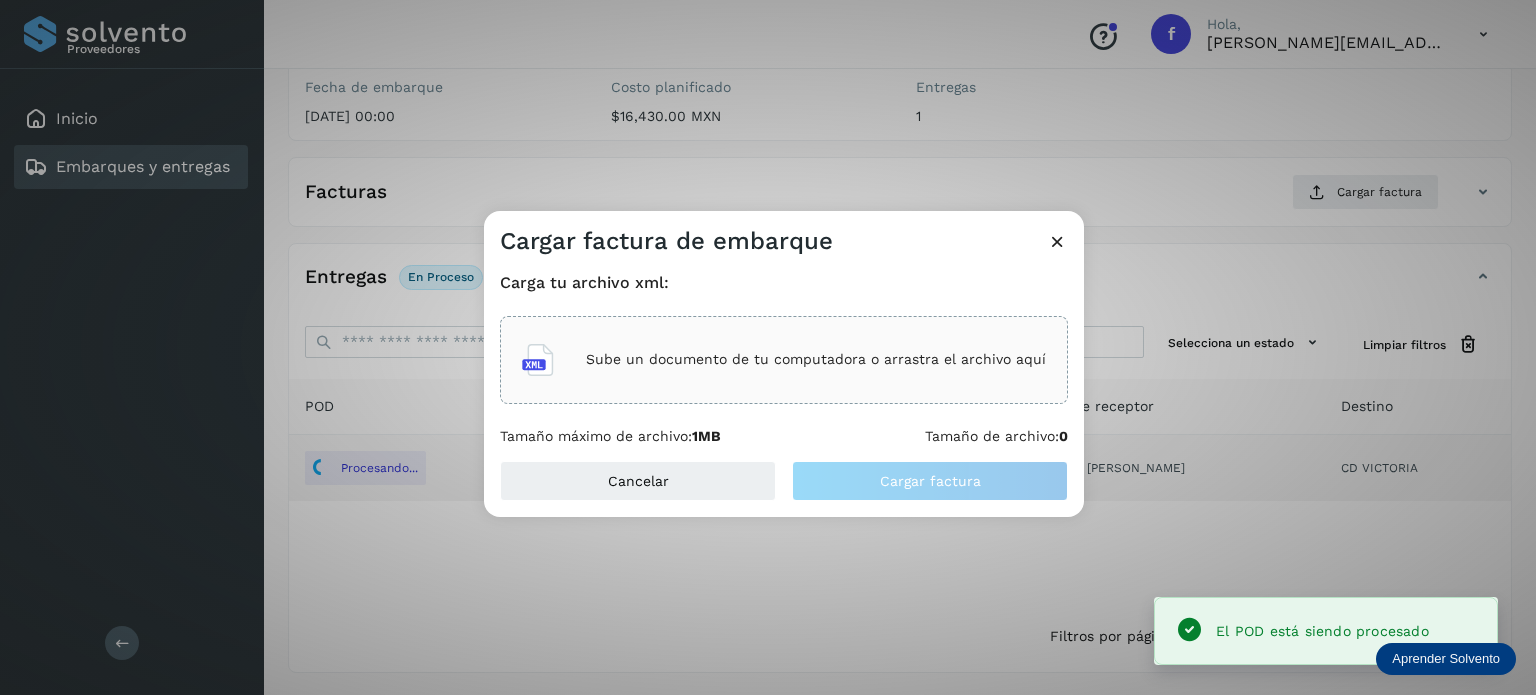 click on "Sube un documento de tu computadora o arrastra el archivo aquí" at bounding box center [816, 359] 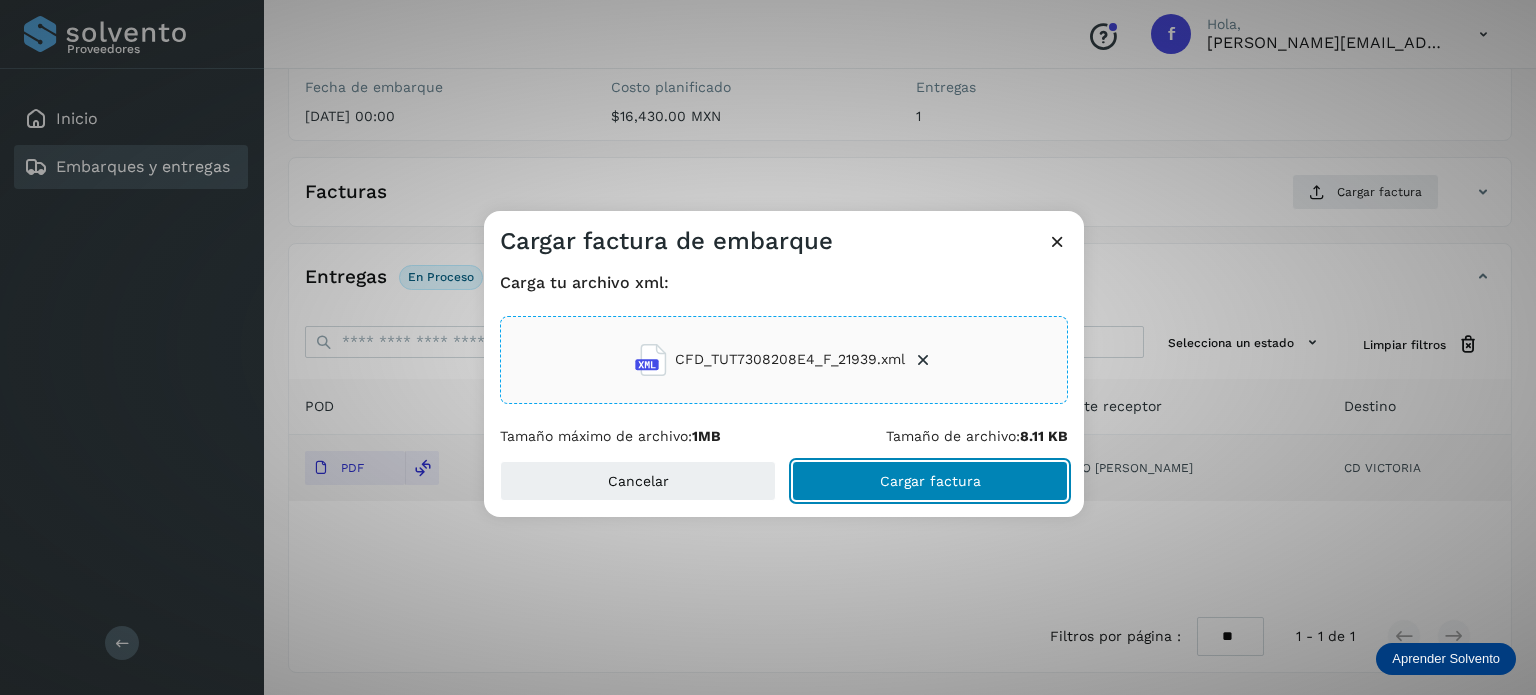 click on "Cargar factura" 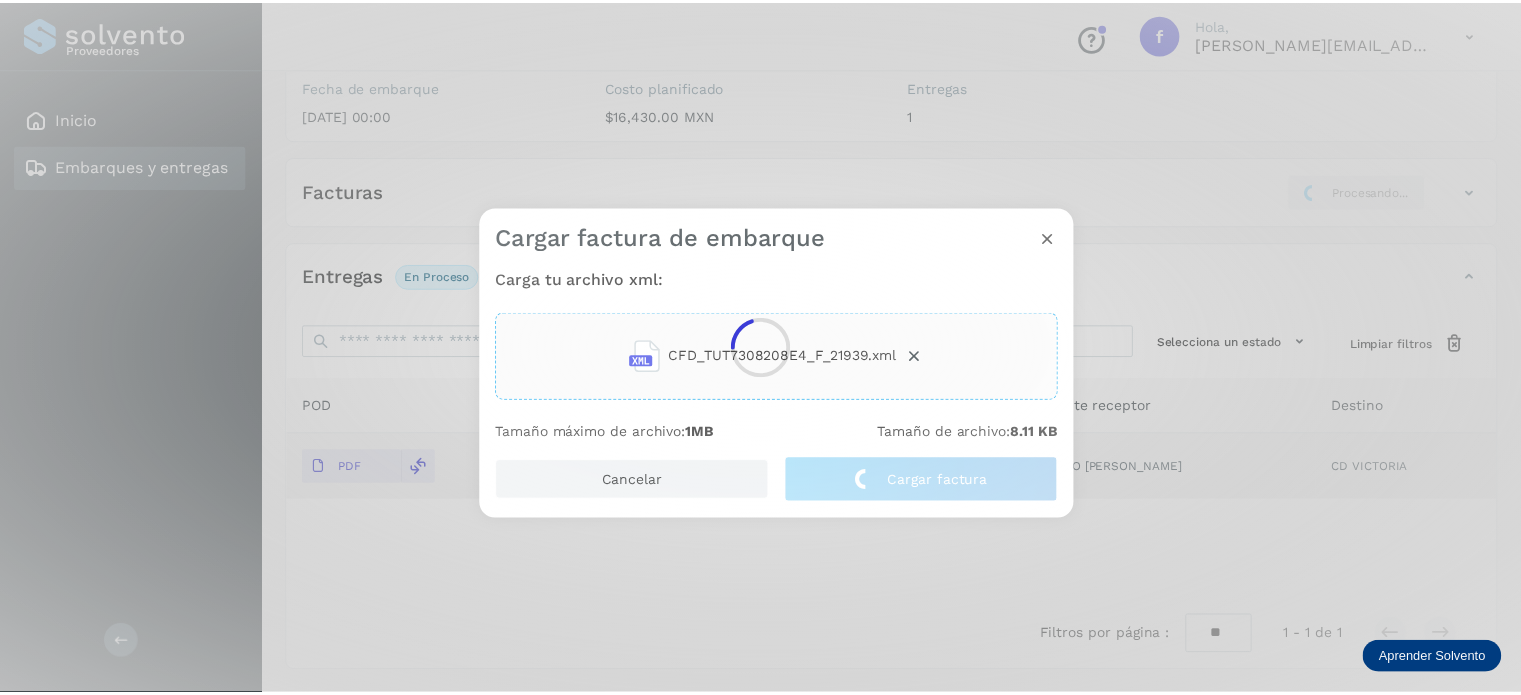 scroll, scrollTop: 250, scrollLeft: 0, axis: vertical 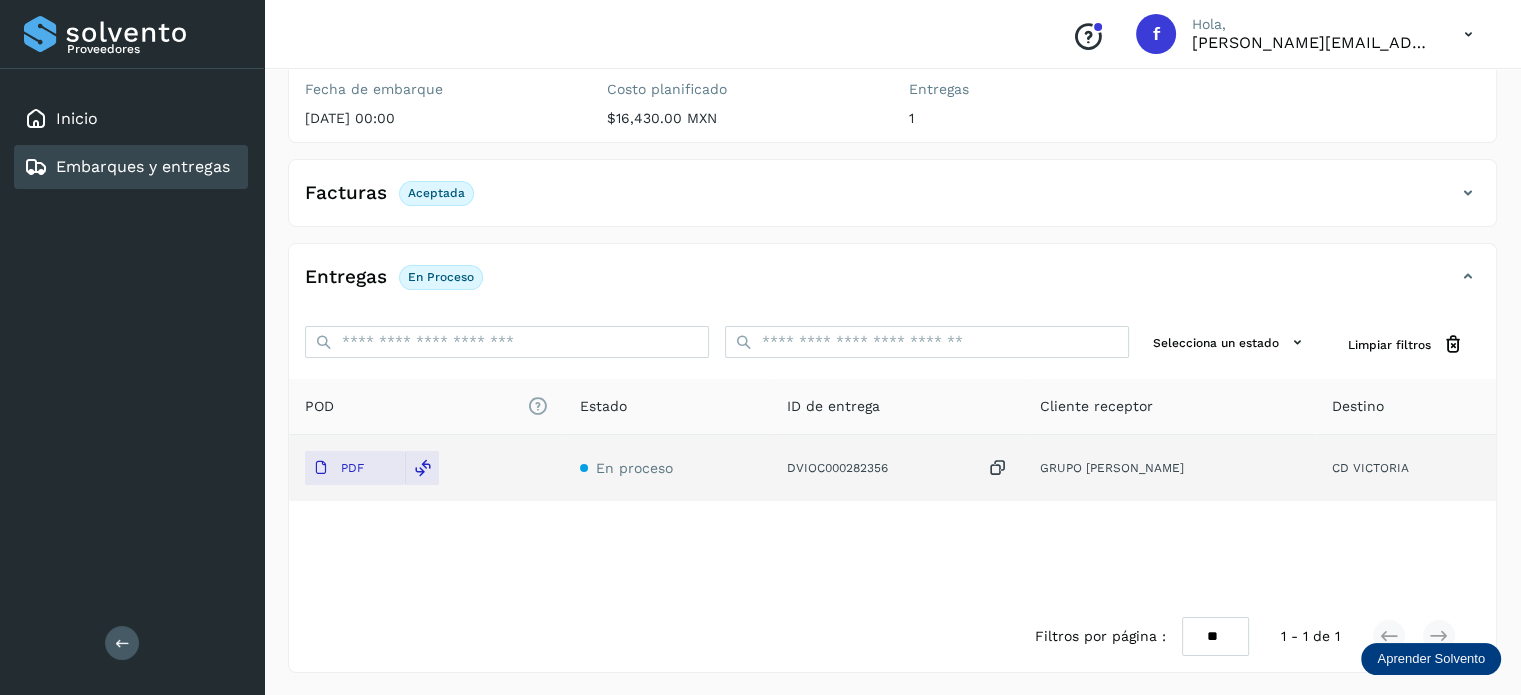 click on "Embarques y entregas" at bounding box center (143, 166) 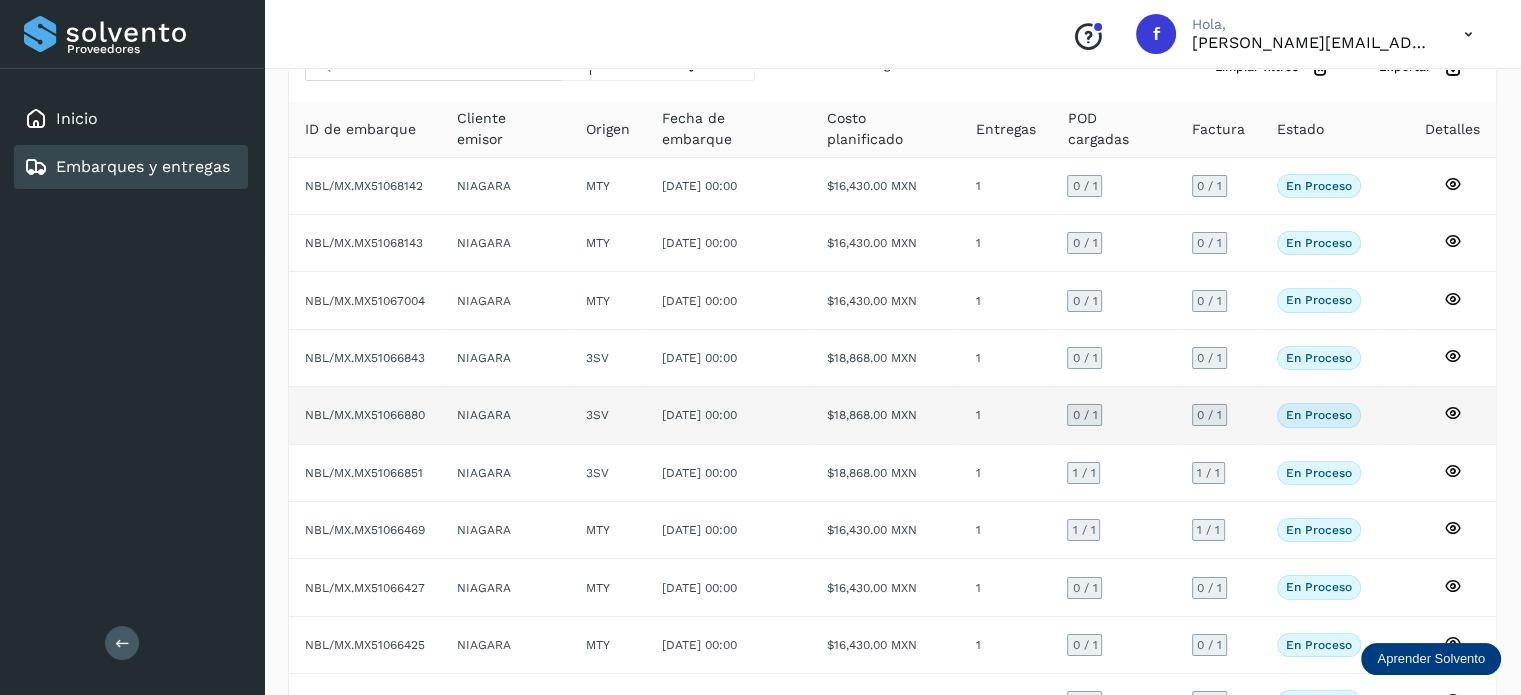 scroll, scrollTop: 200, scrollLeft: 0, axis: vertical 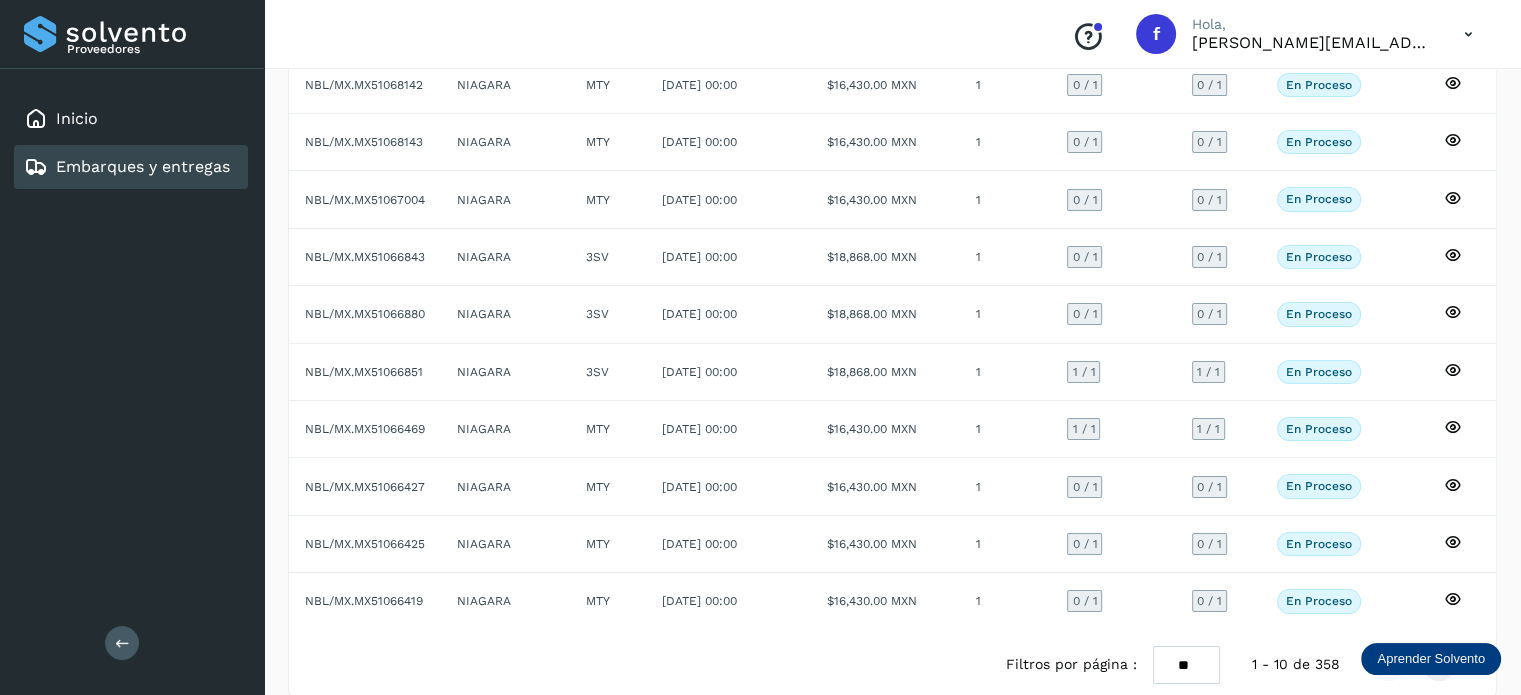 click on "** ** **" at bounding box center (1186, 665) 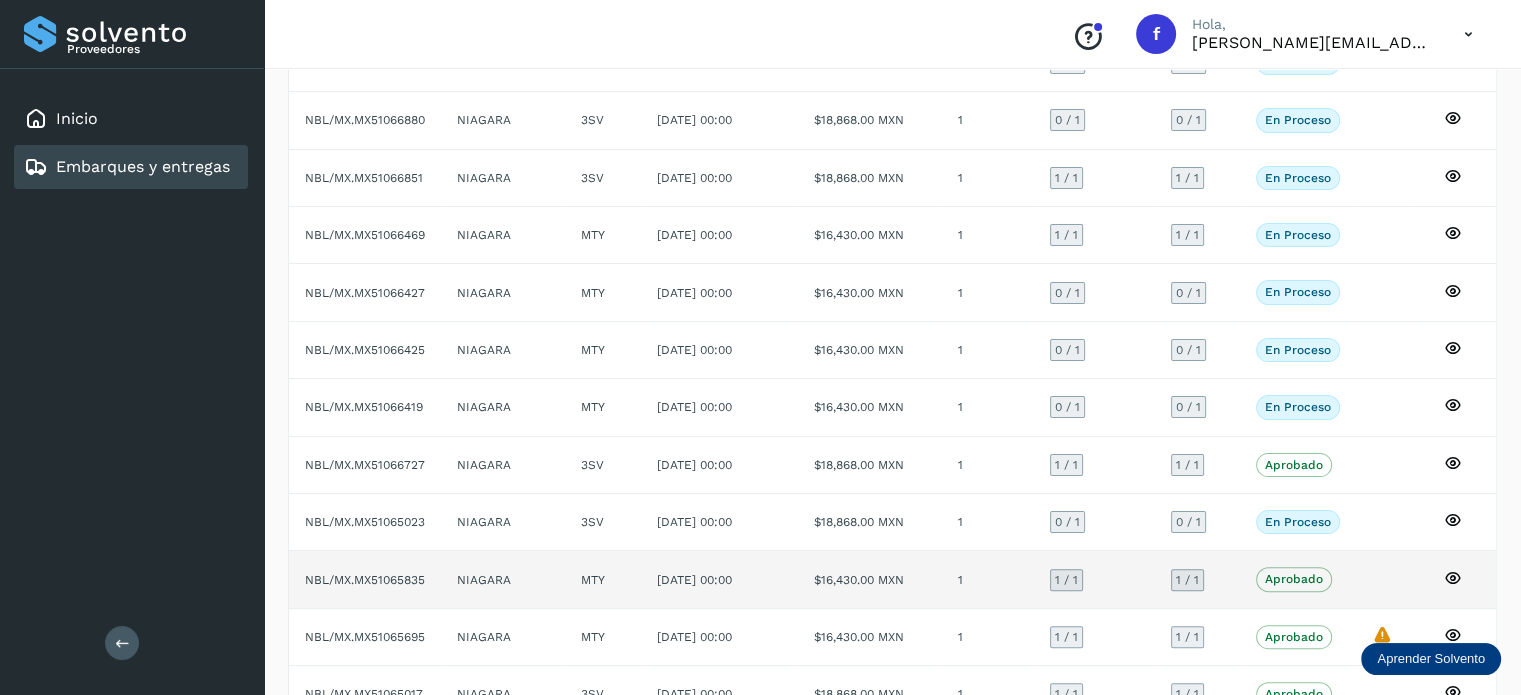 scroll, scrollTop: 400, scrollLeft: 0, axis: vertical 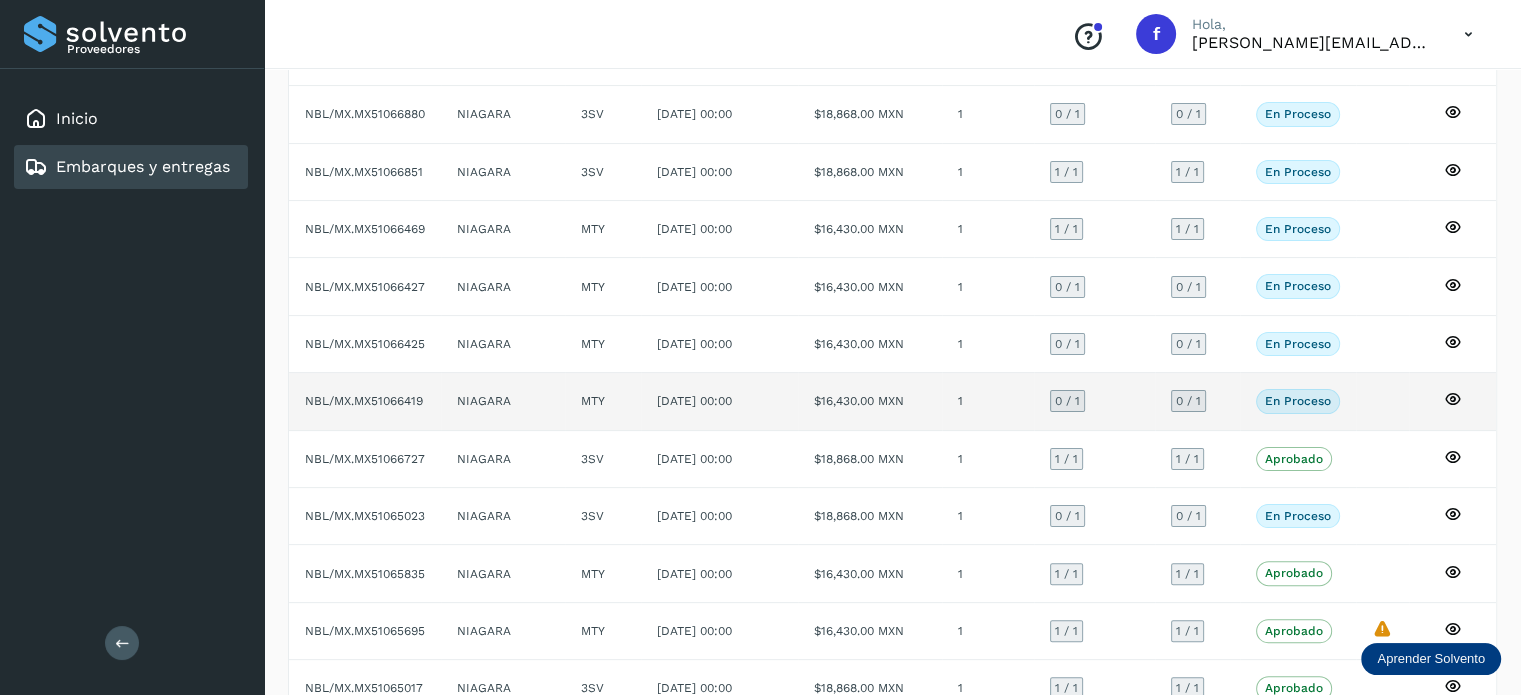 click on "NBL/MX.MX51066419" 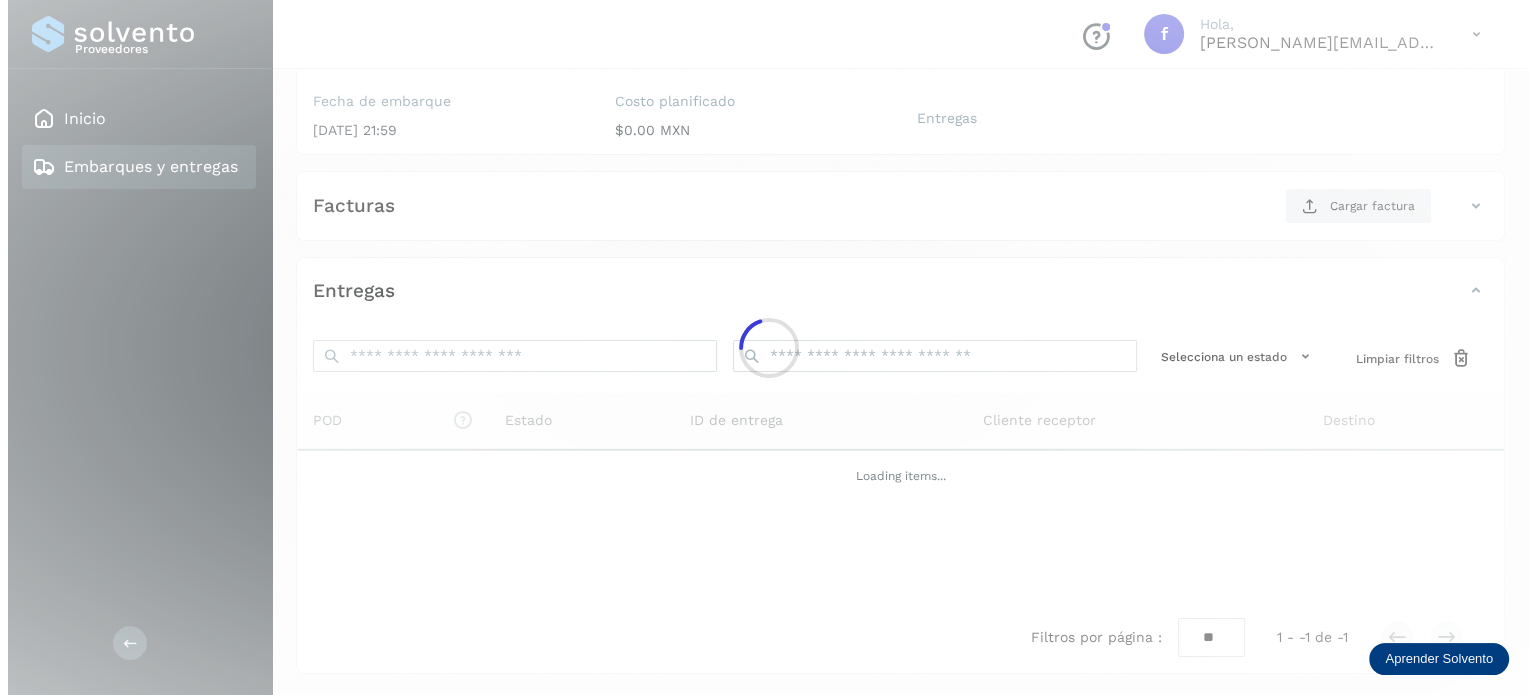 scroll, scrollTop: 252, scrollLeft: 0, axis: vertical 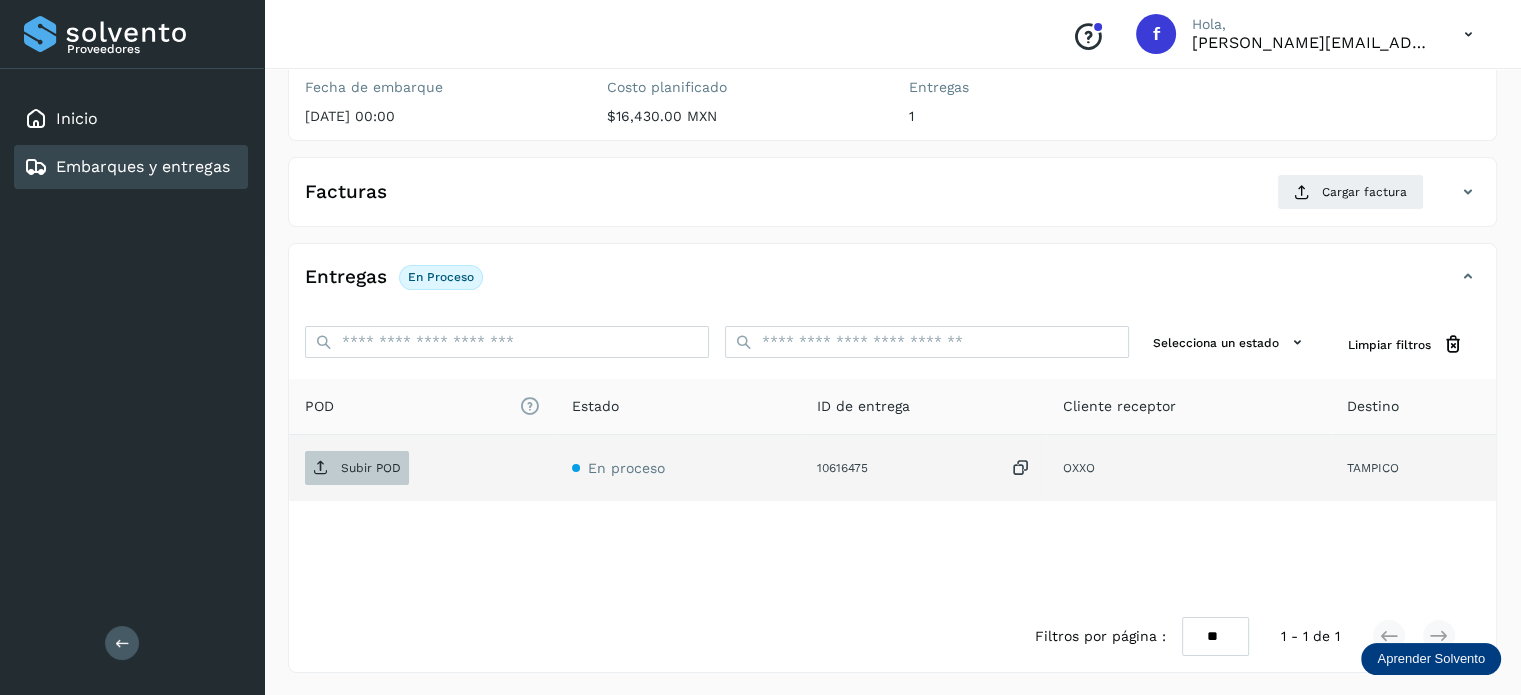click on "Subir POD" at bounding box center [371, 468] 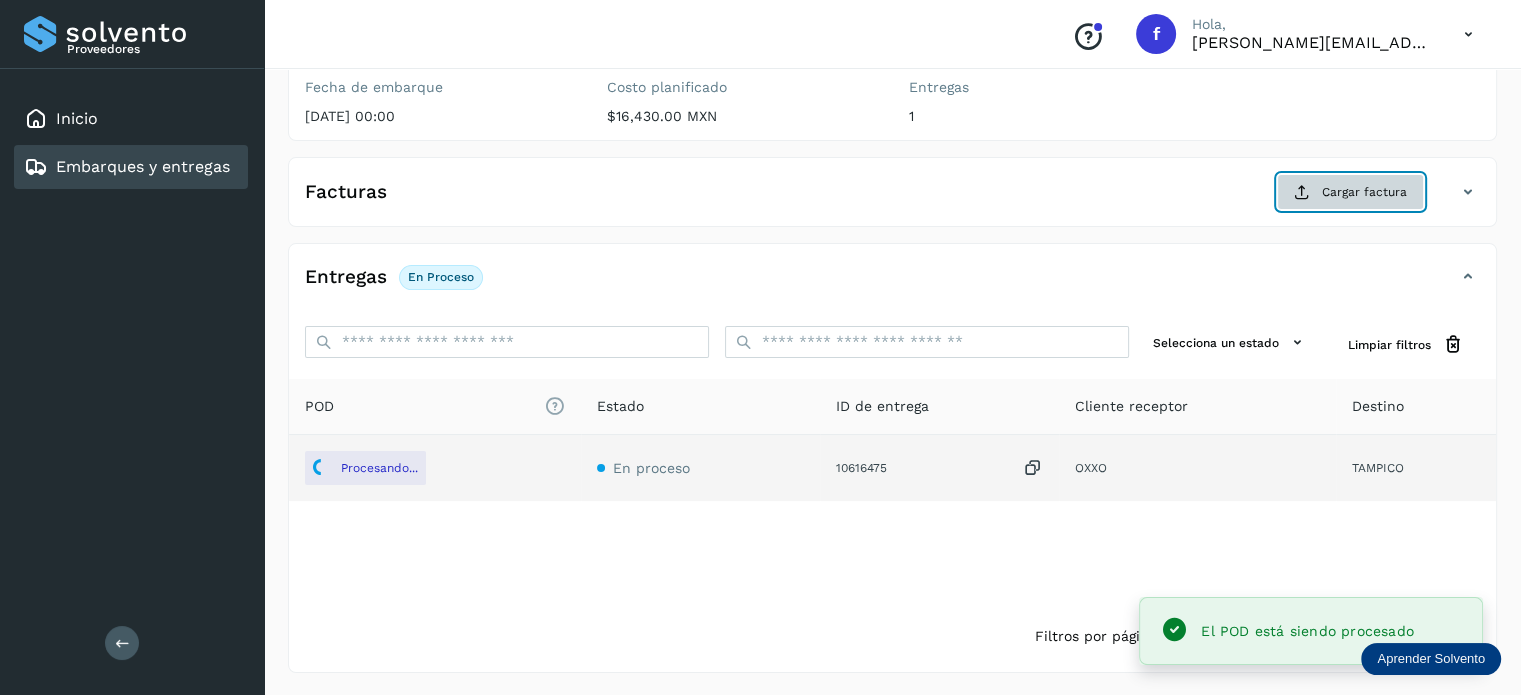 click on "Cargar factura" 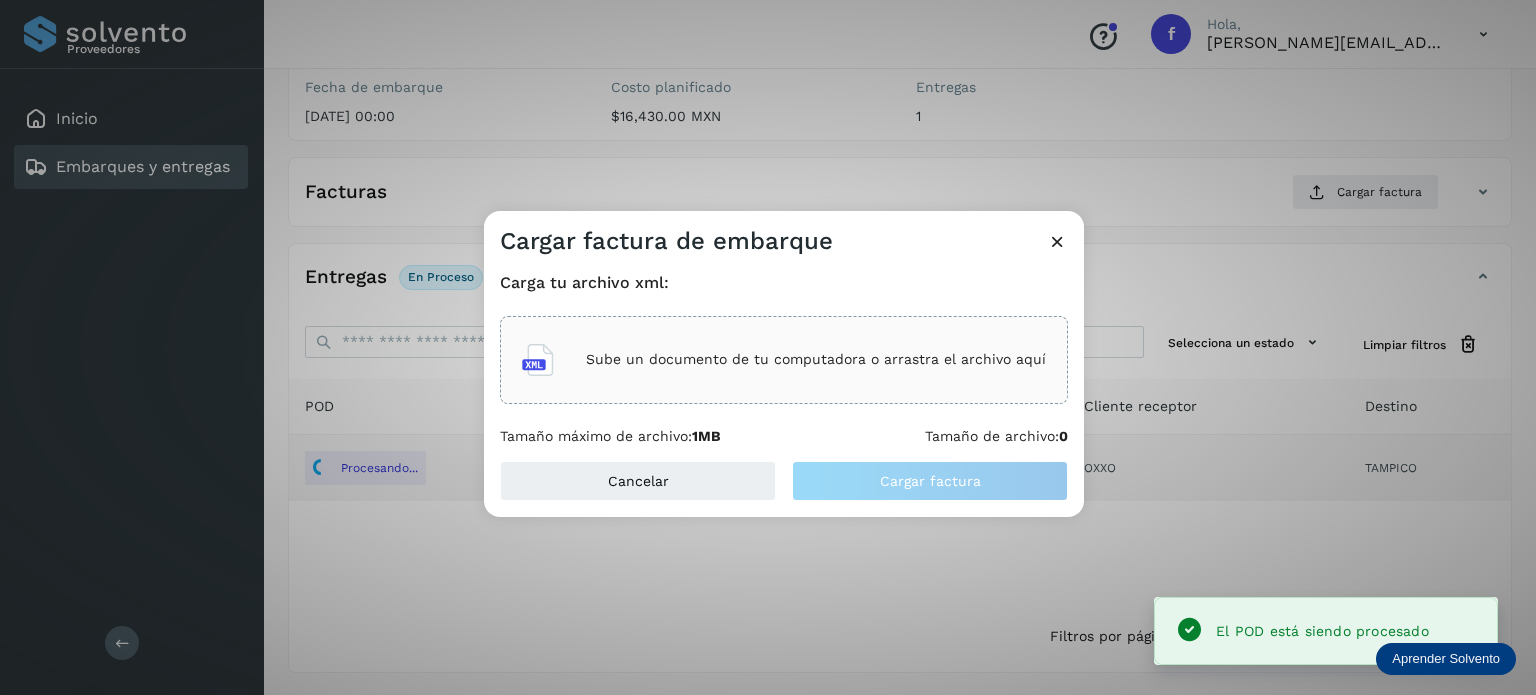 click on "Sube un documento de tu computadora o arrastra el archivo aquí" 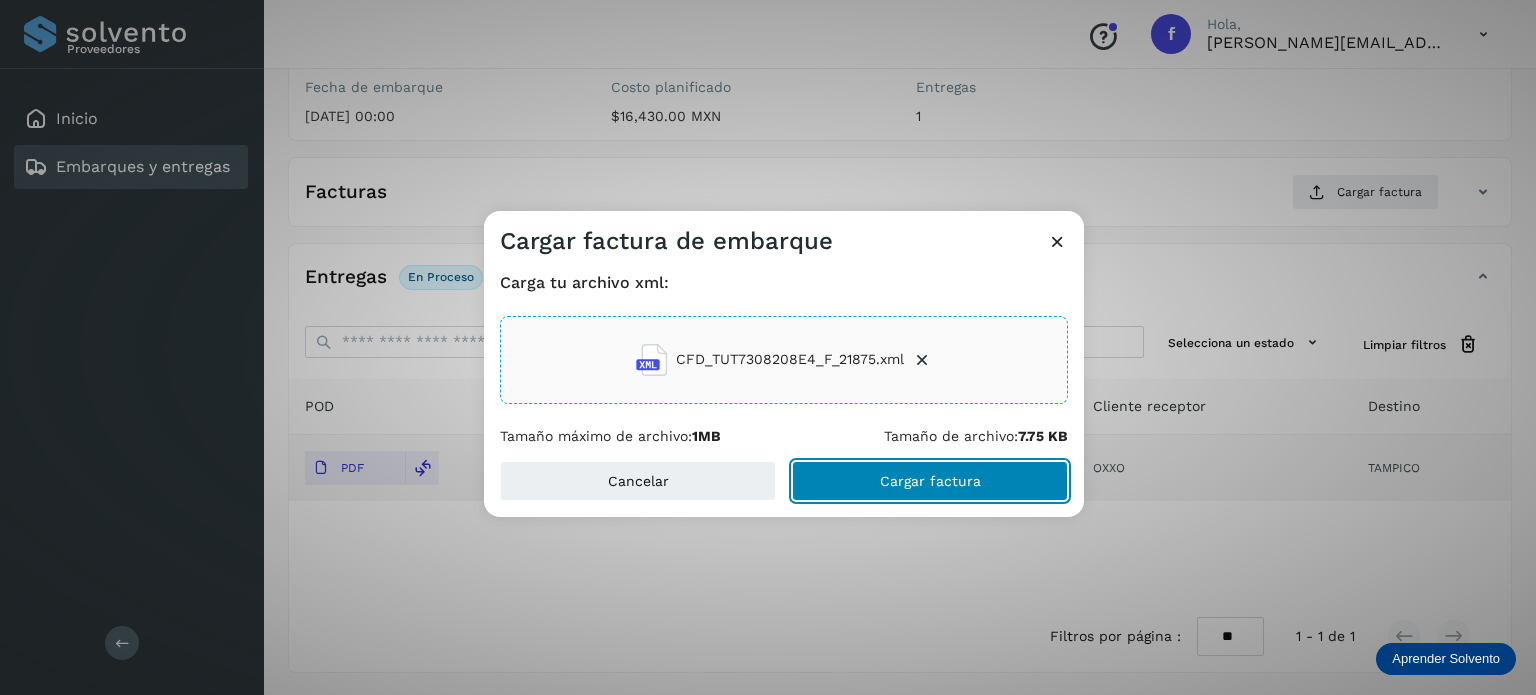 click on "Cargar factura" 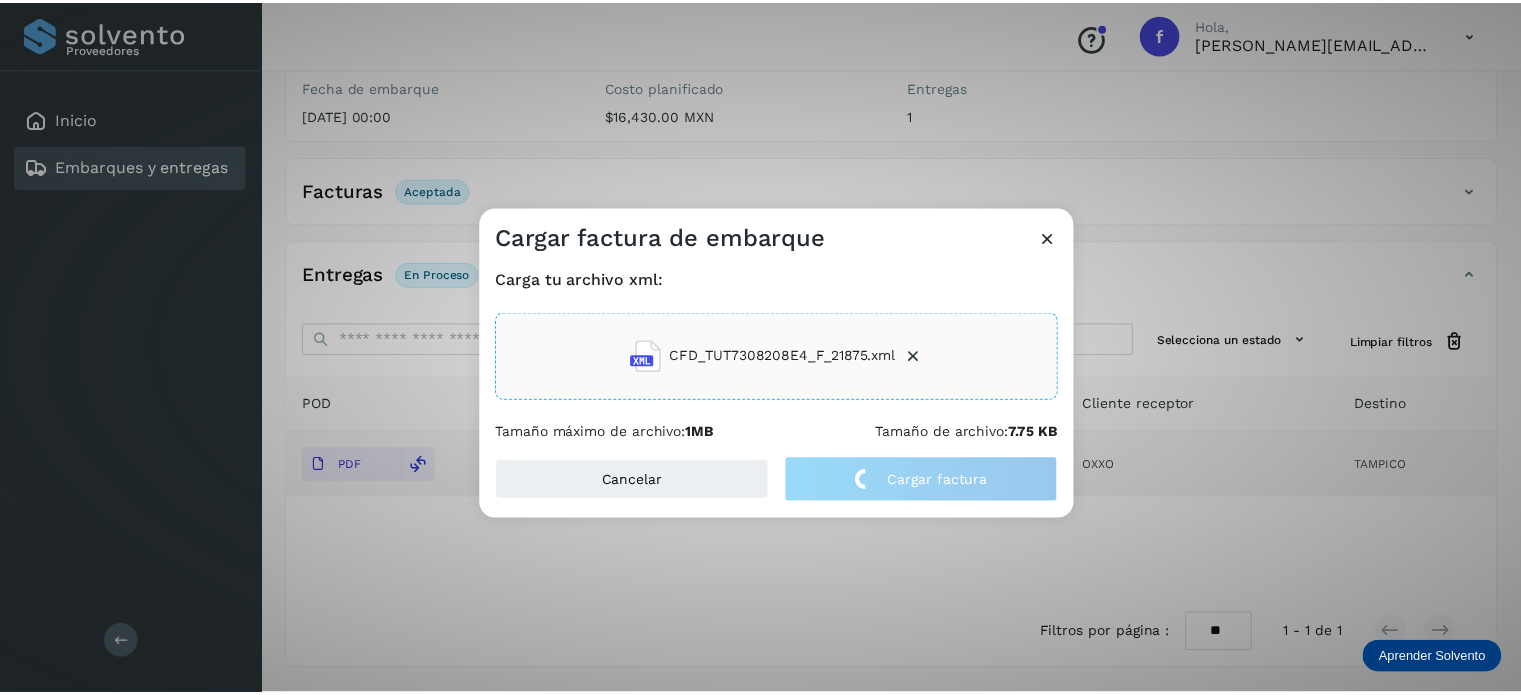 scroll, scrollTop: 250, scrollLeft: 0, axis: vertical 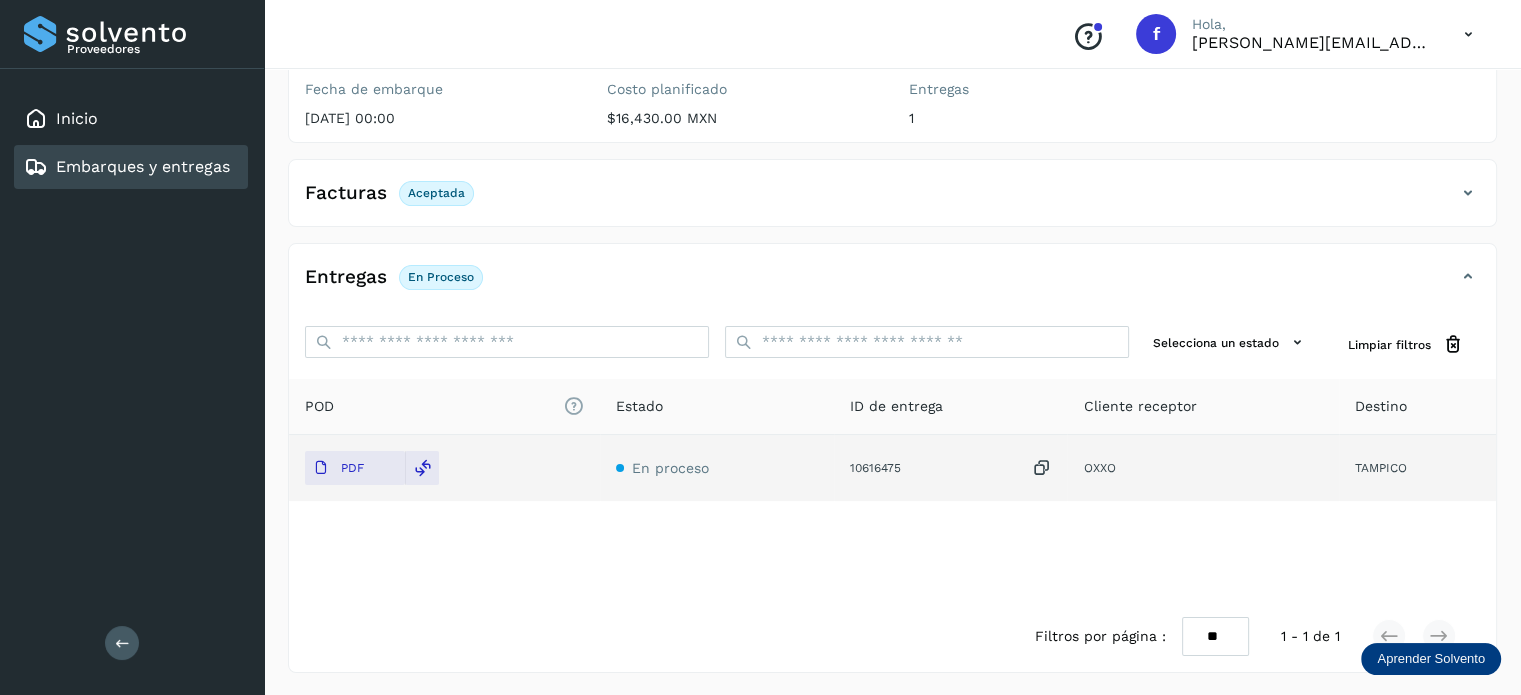 click on "Embarques y entregas" at bounding box center (143, 166) 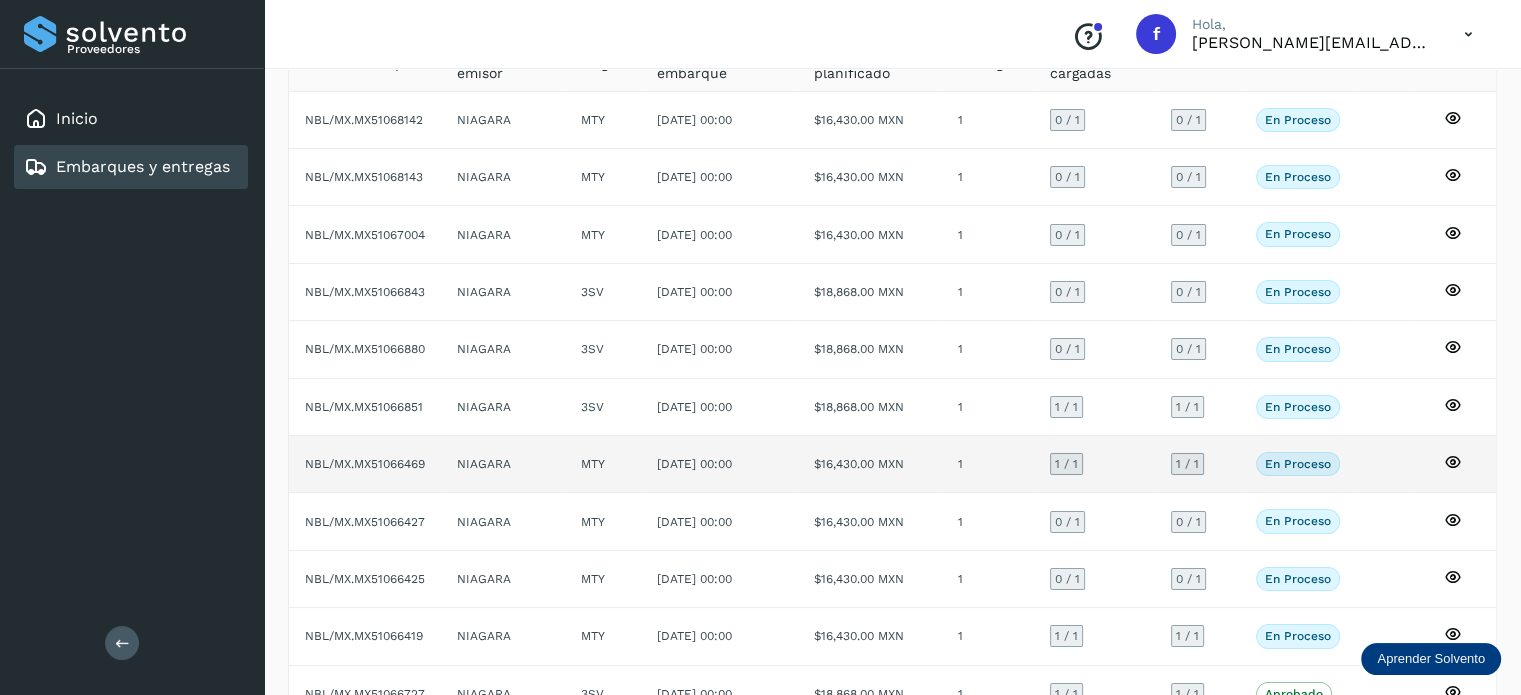 scroll, scrollTop: 200, scrollLeft: 0, axis: vertical 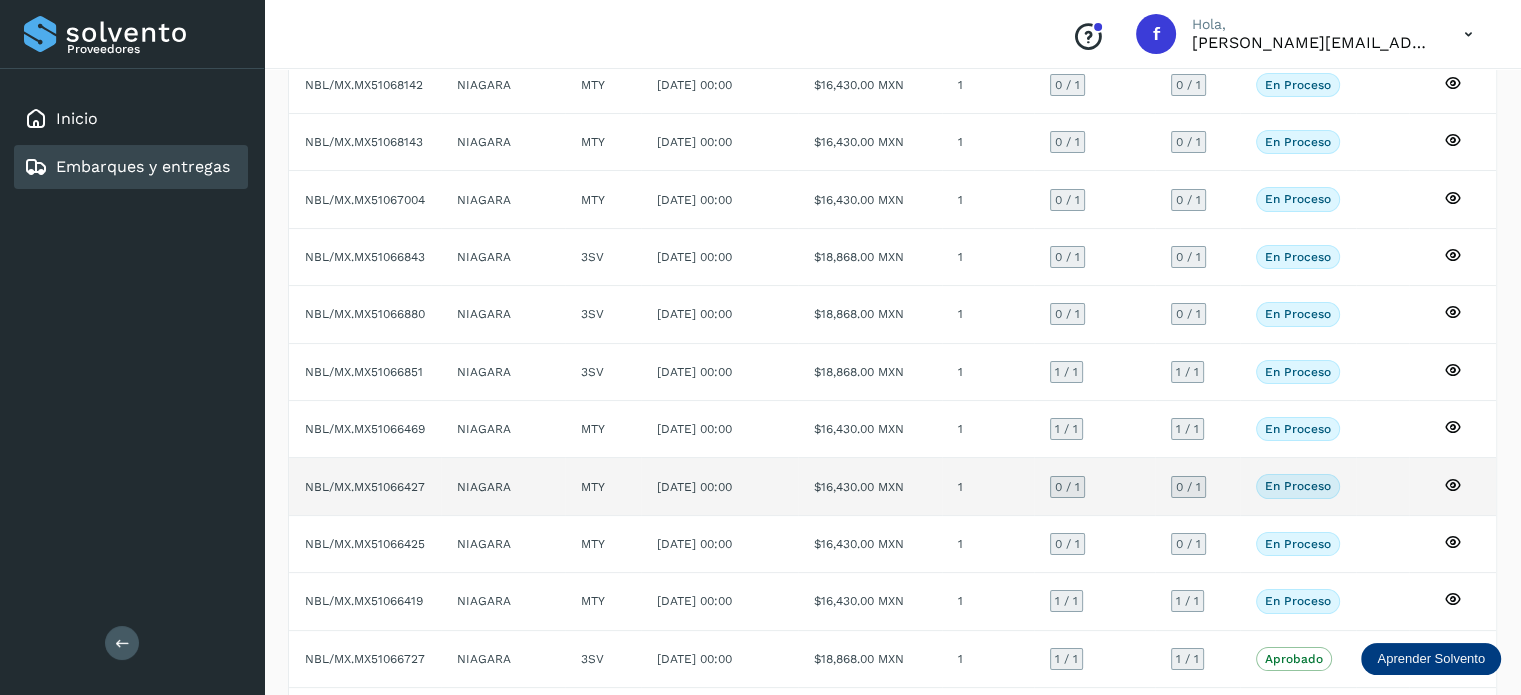click on "NBL/MX.MX51066427" 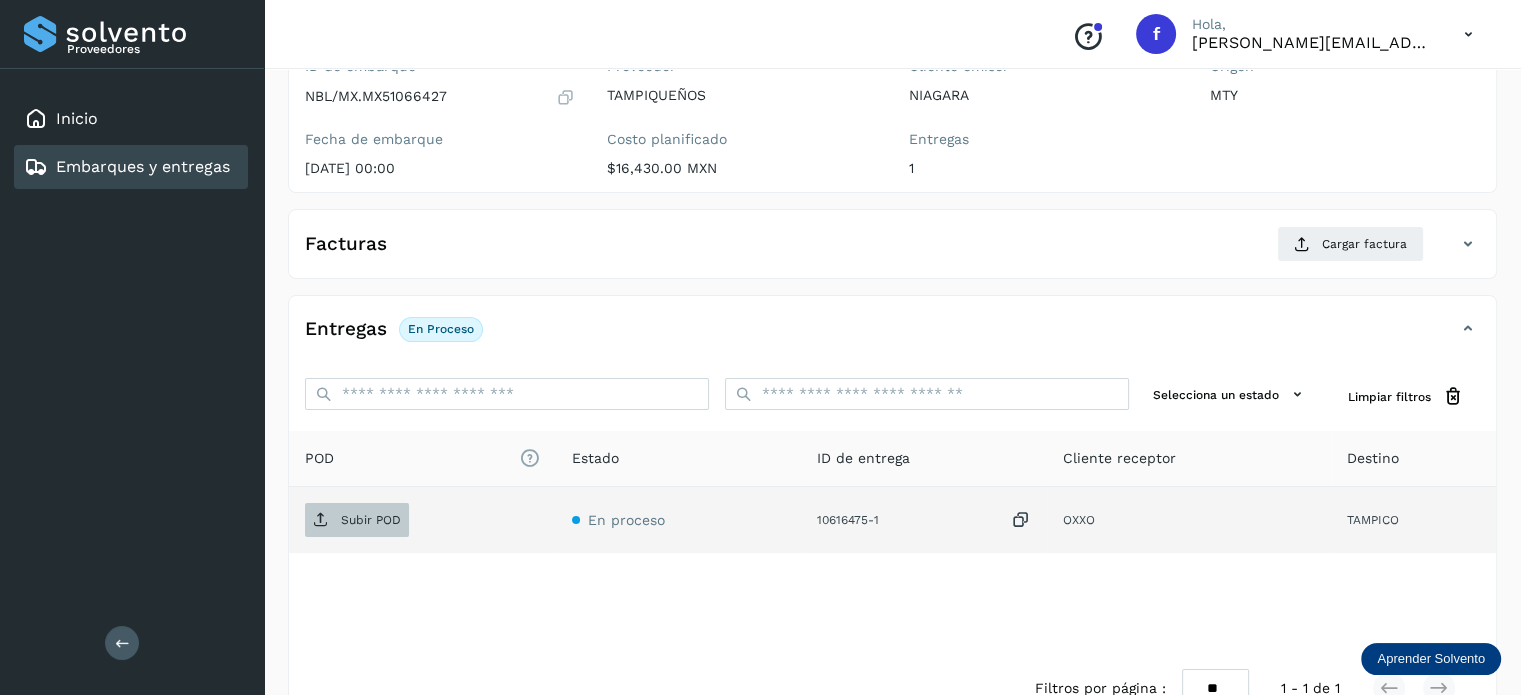 click on "Subir POD" at bounding box center [371, 520] 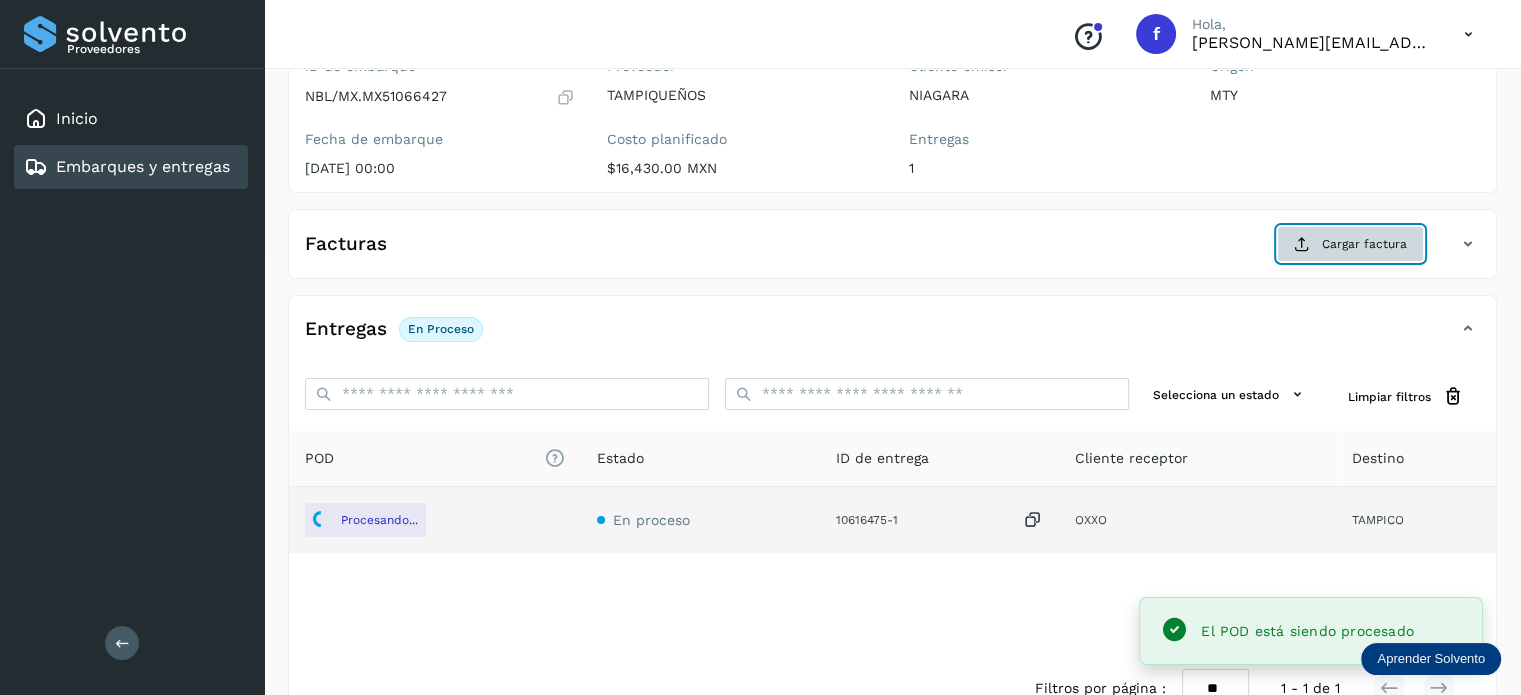 click at bounding box center [1302, 244] 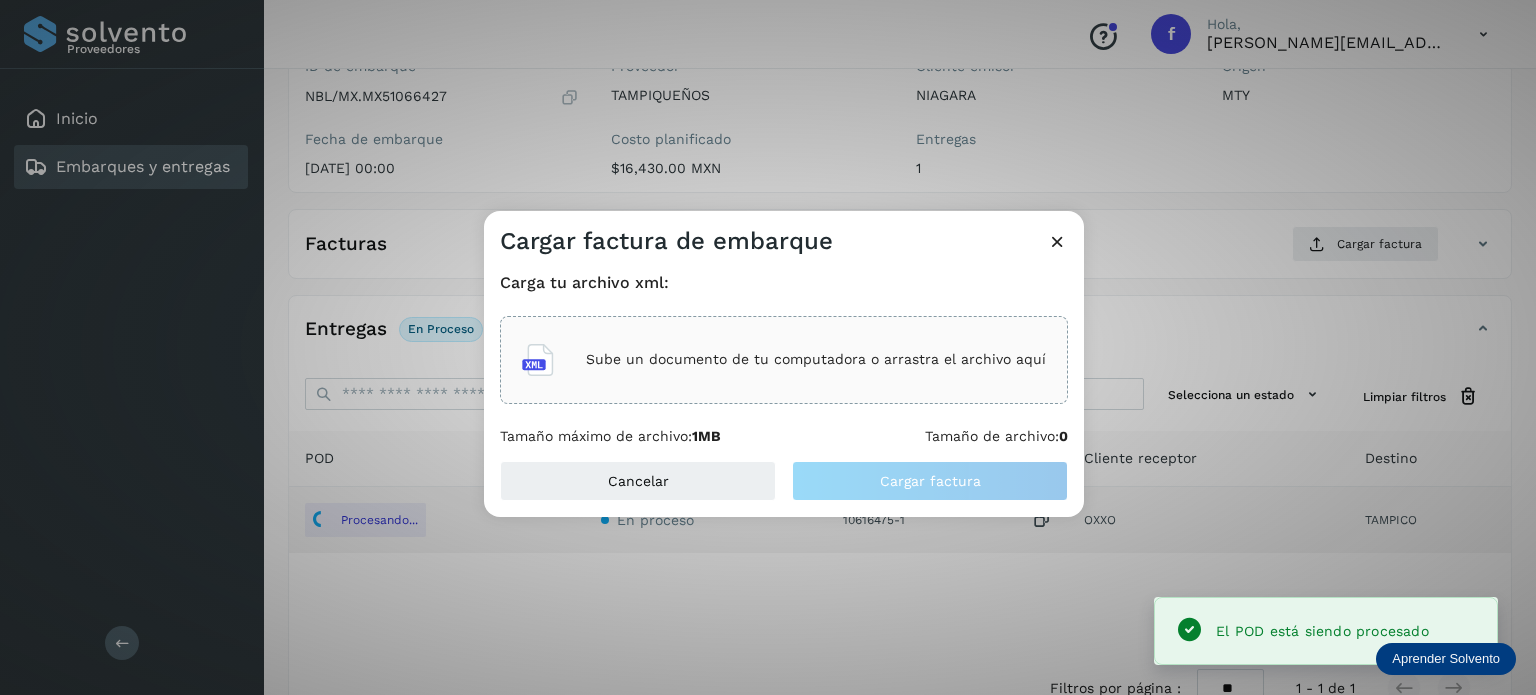 click on "Sube un documento de tu computadora o arrastra el archivo aquí" at bounding box center (816, 359) 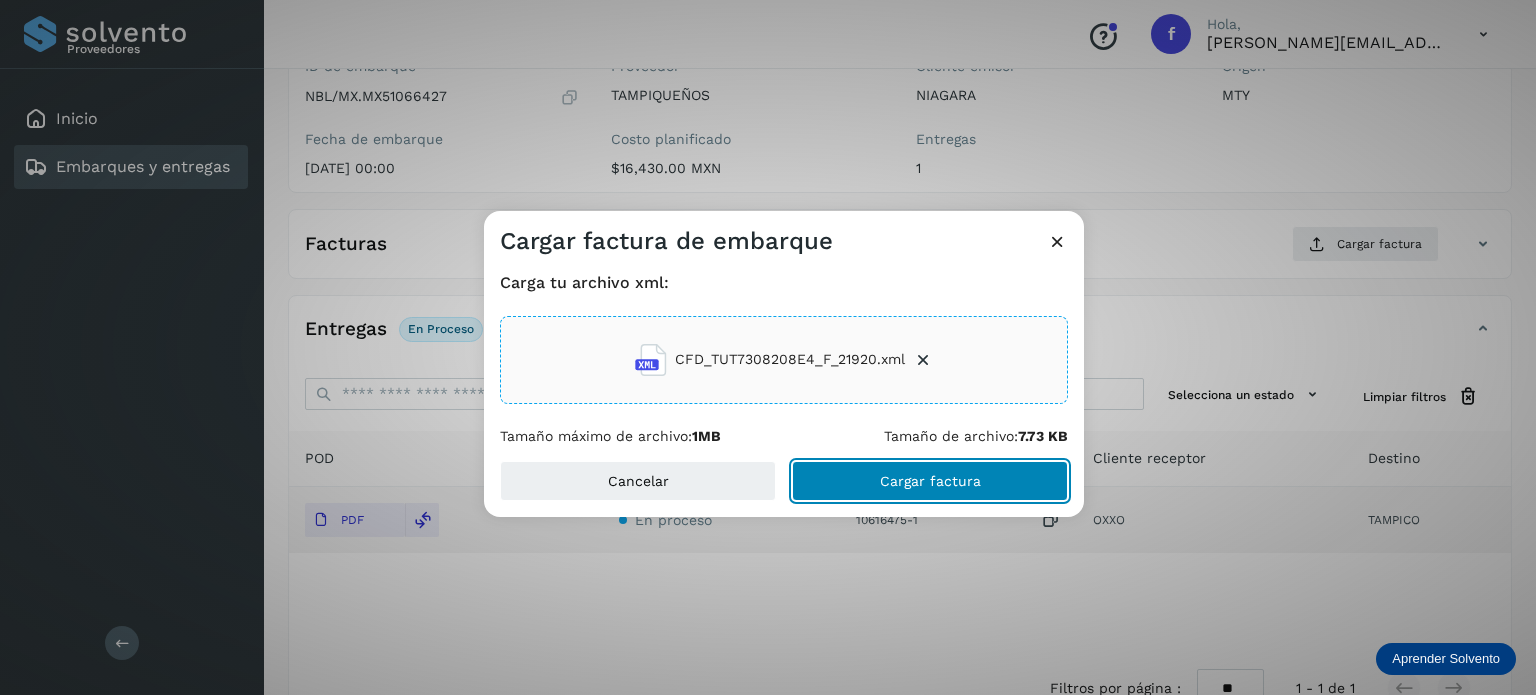click on "Cargar factura" 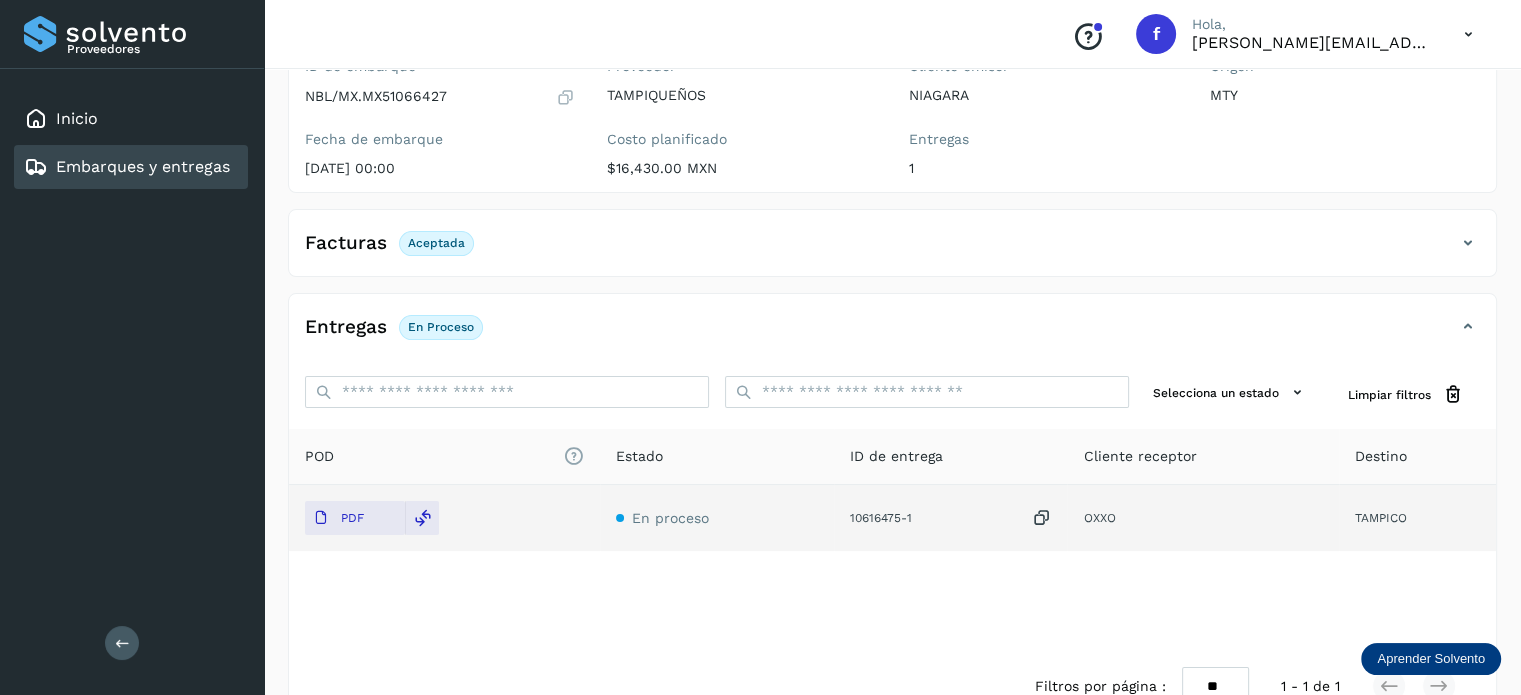 click on "Embarques y entregas" 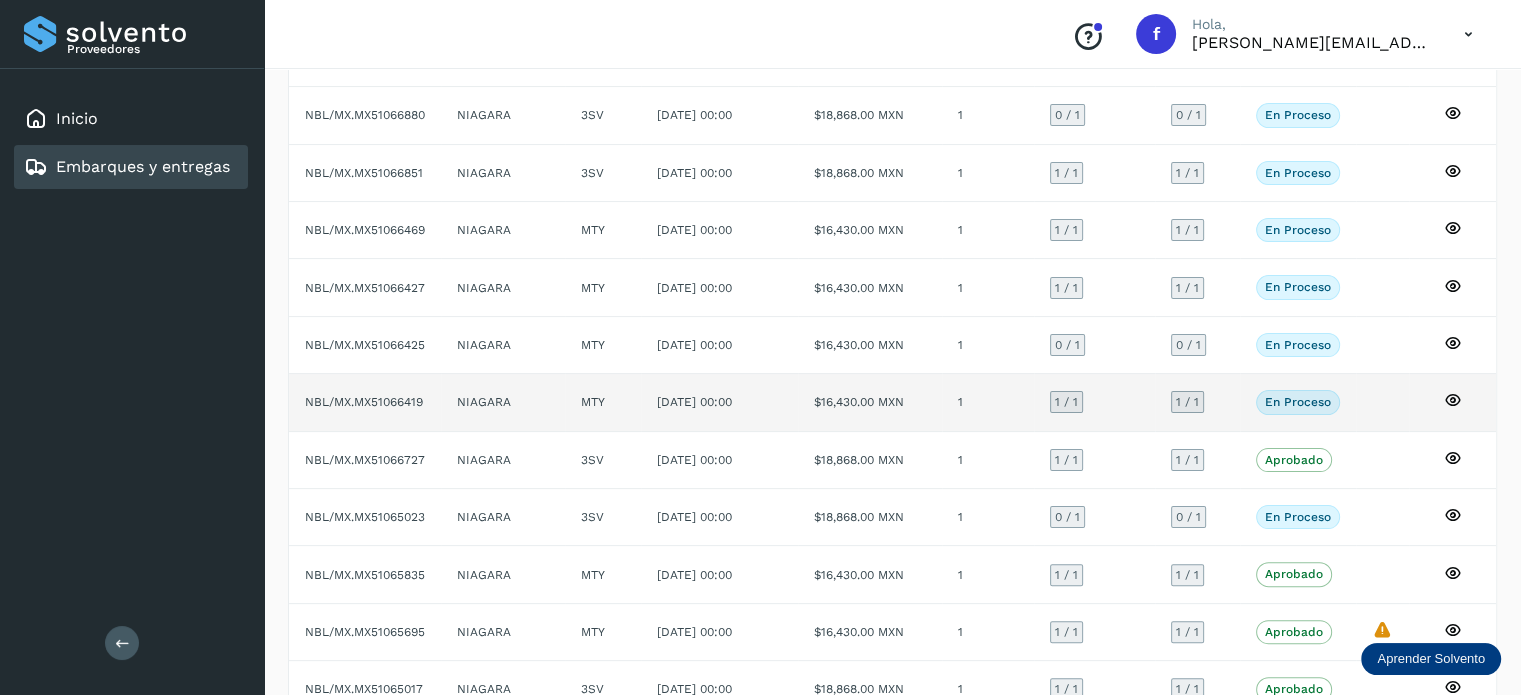 scroll, scrollTop: 400, scrollLeft: 0, axis: vertical 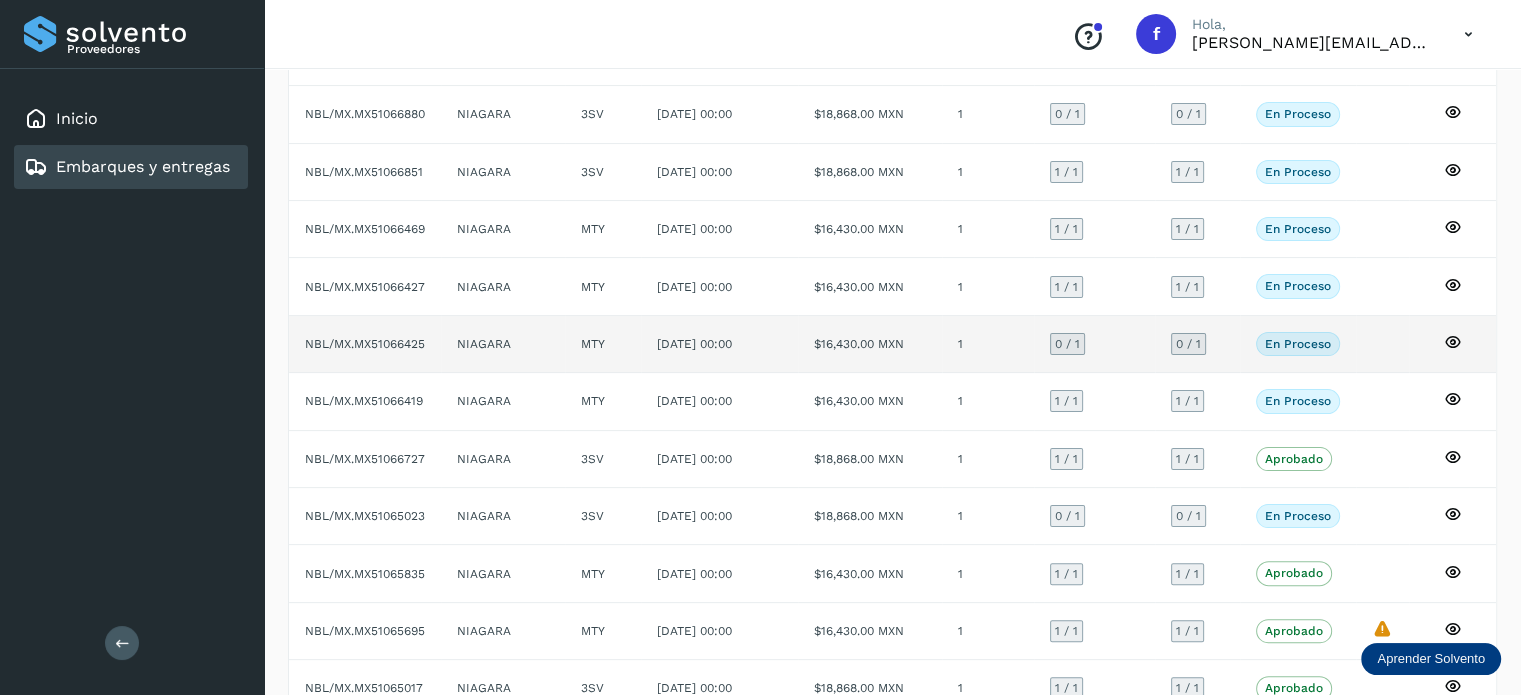 click on "NBL/MX.MX51066425" 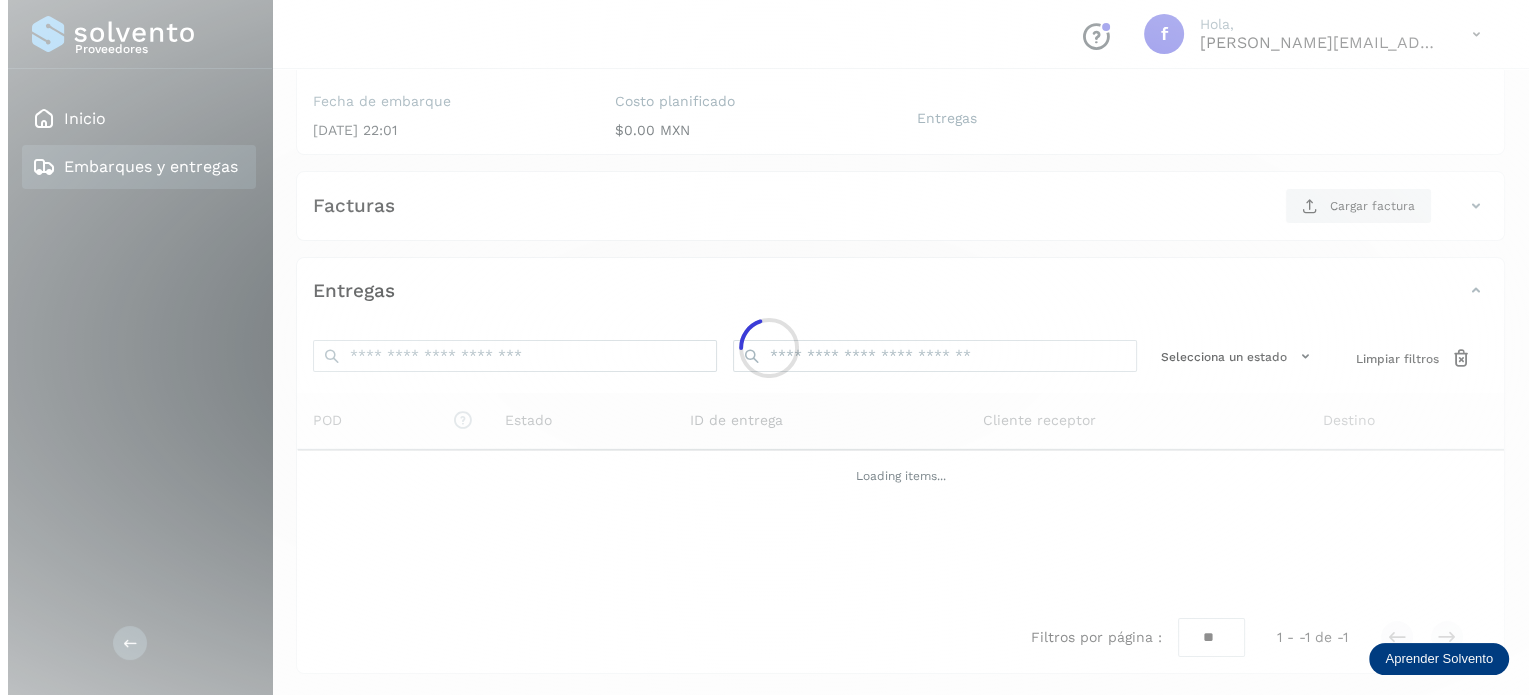 scroll, scrollTop: 252, scrollLeft: 0, axis: vertical 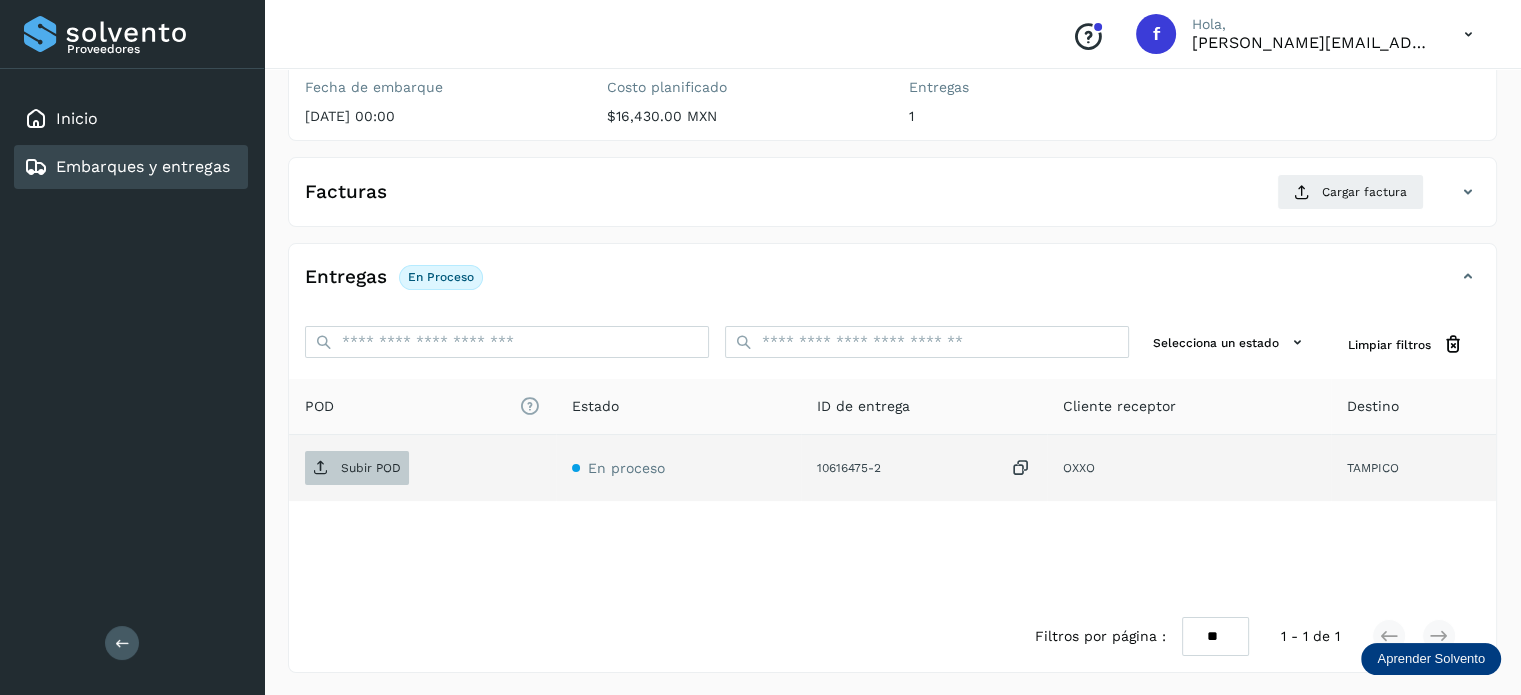 click on "Subir POD" at bounding box center [371, 468] 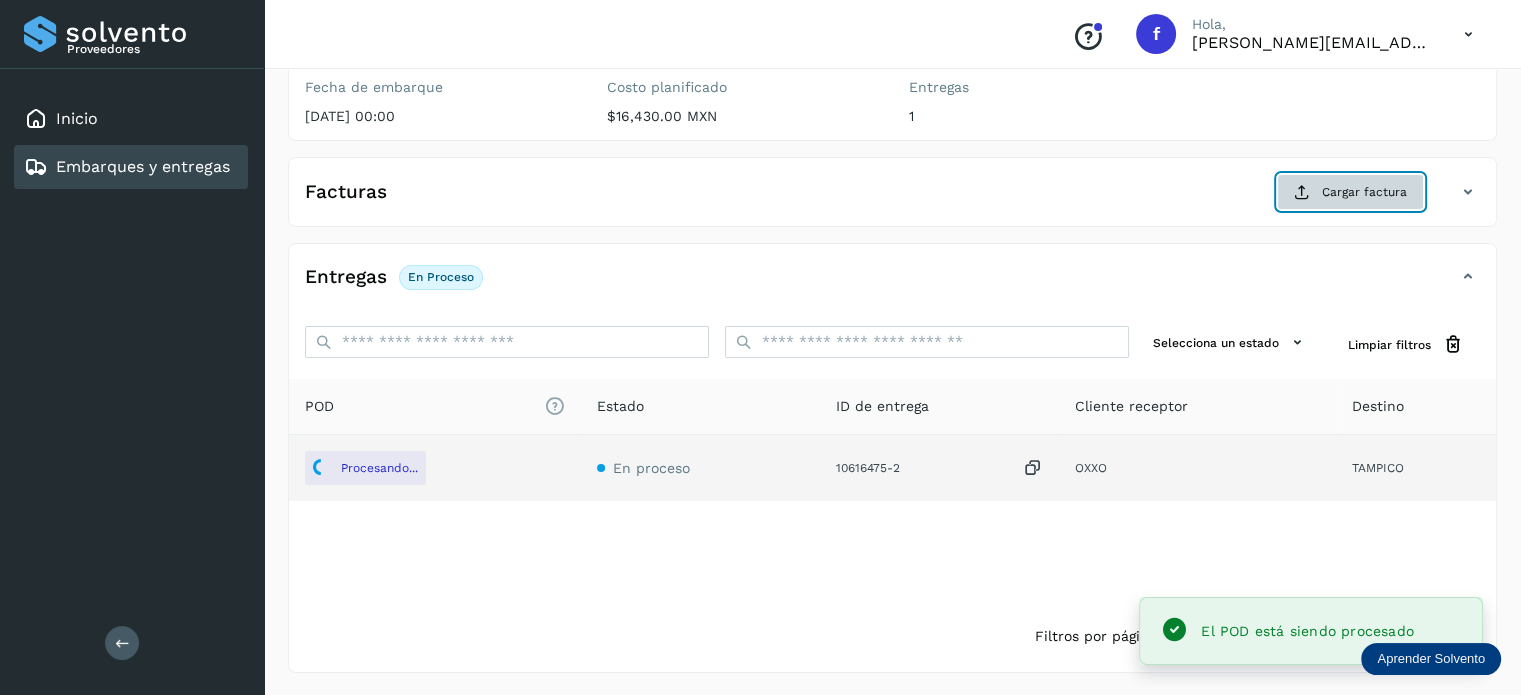click on "Cargar factura" 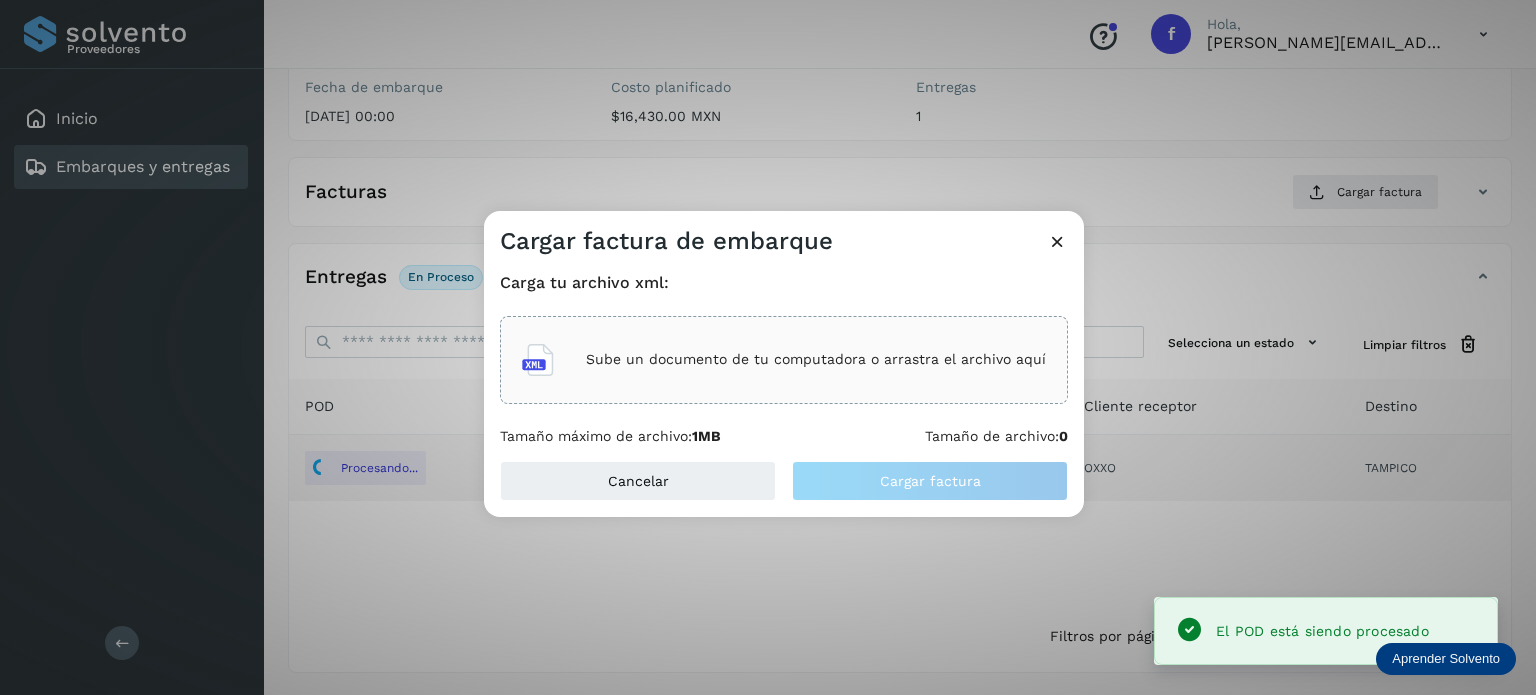 click on "Sube un documento de tu computadora o arrastra el archivo aquí" at bounding box center (816, 359) 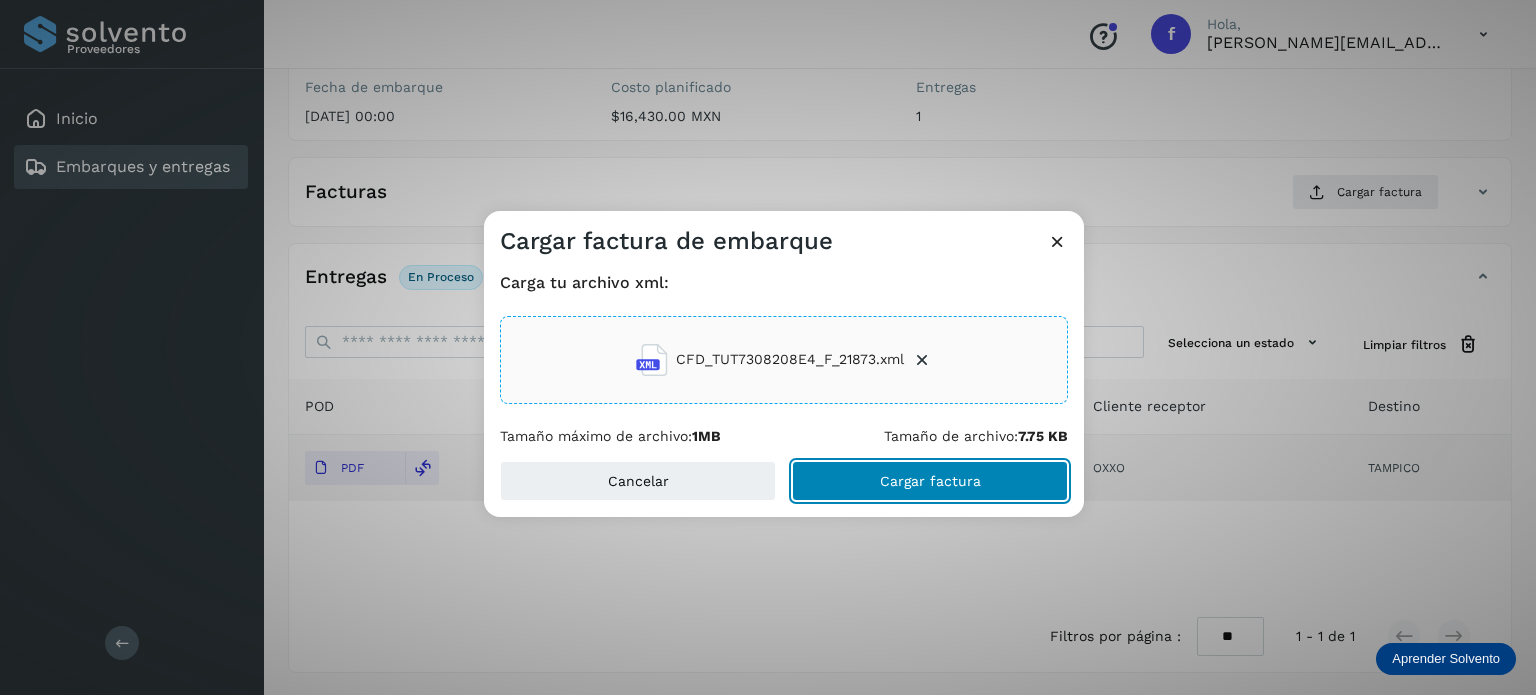 click on "Cargar factura" 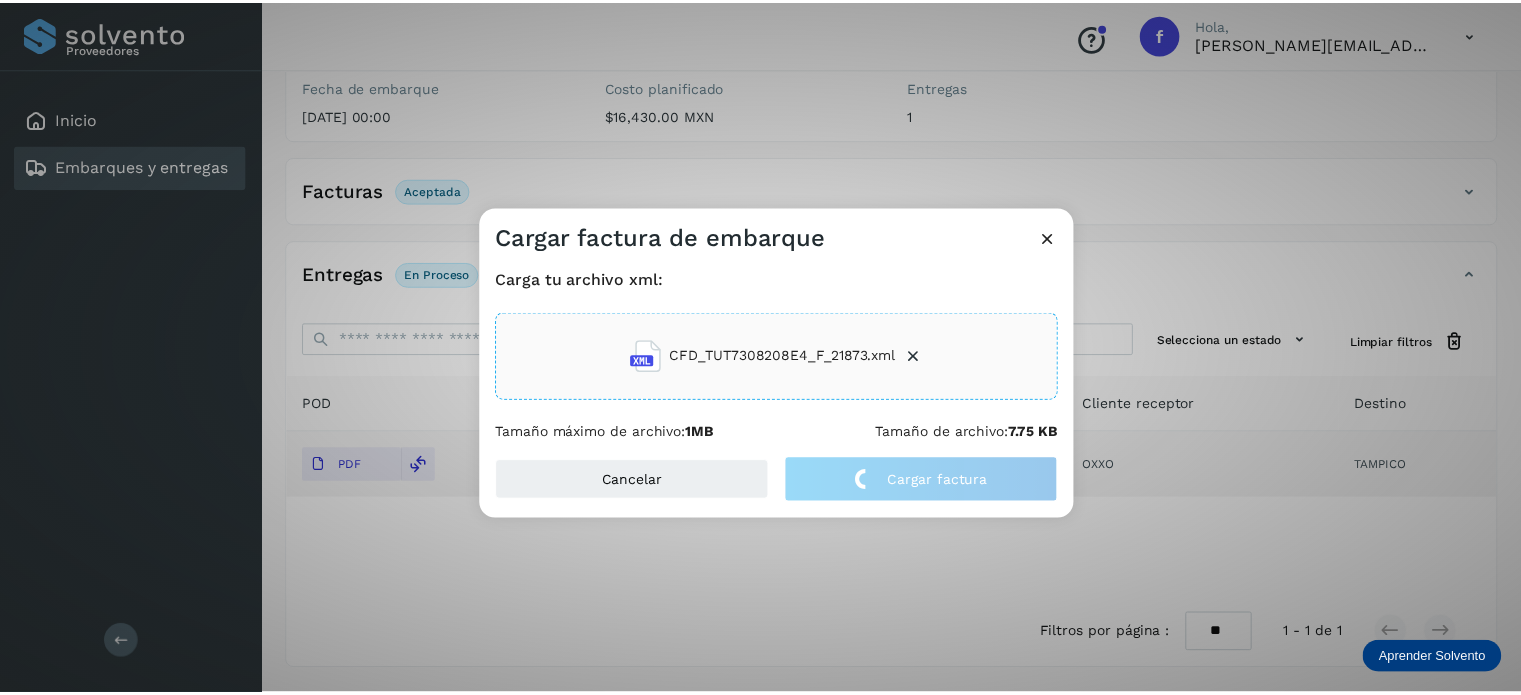 scroll, scrollTop: 250, scrollLeft: 0, axis: vertical 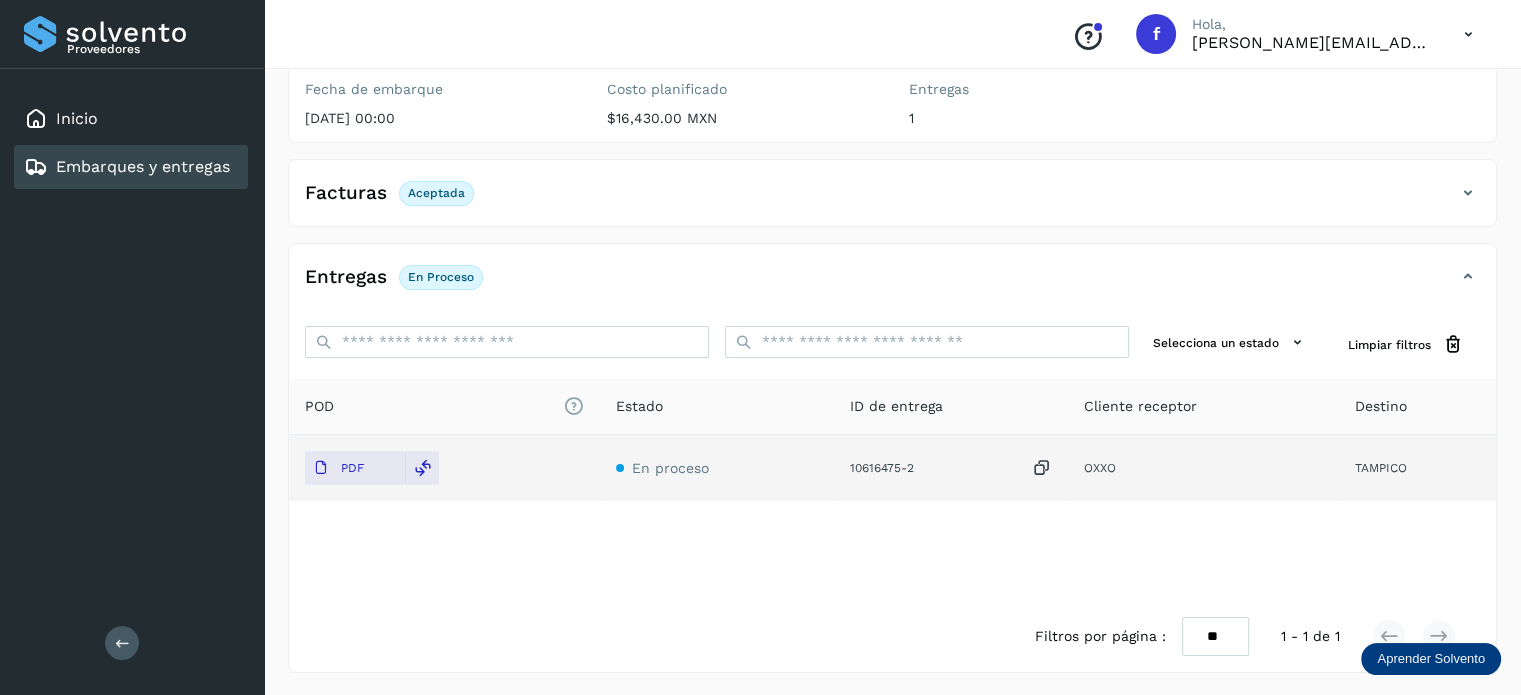 click on "Embarques y entregas" at bounding box center [143, 166] 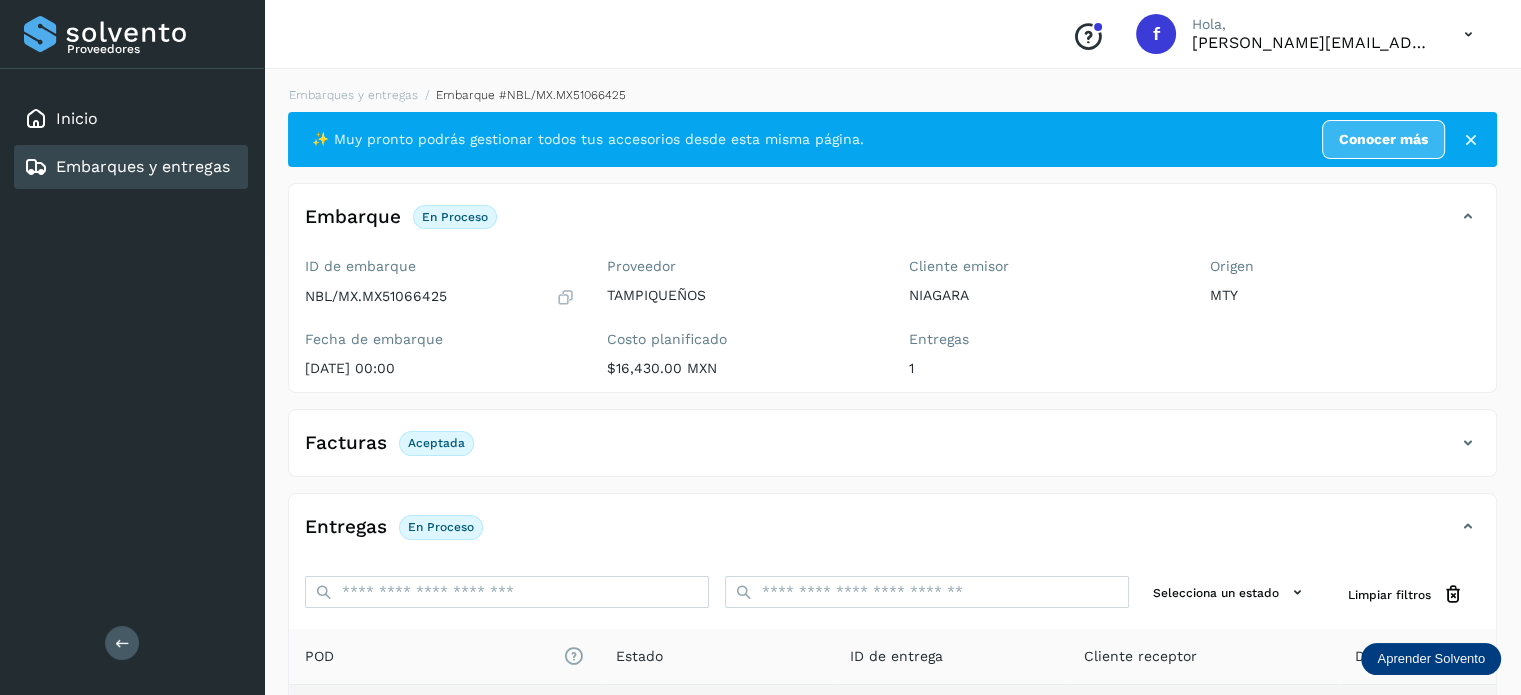 select on "**" 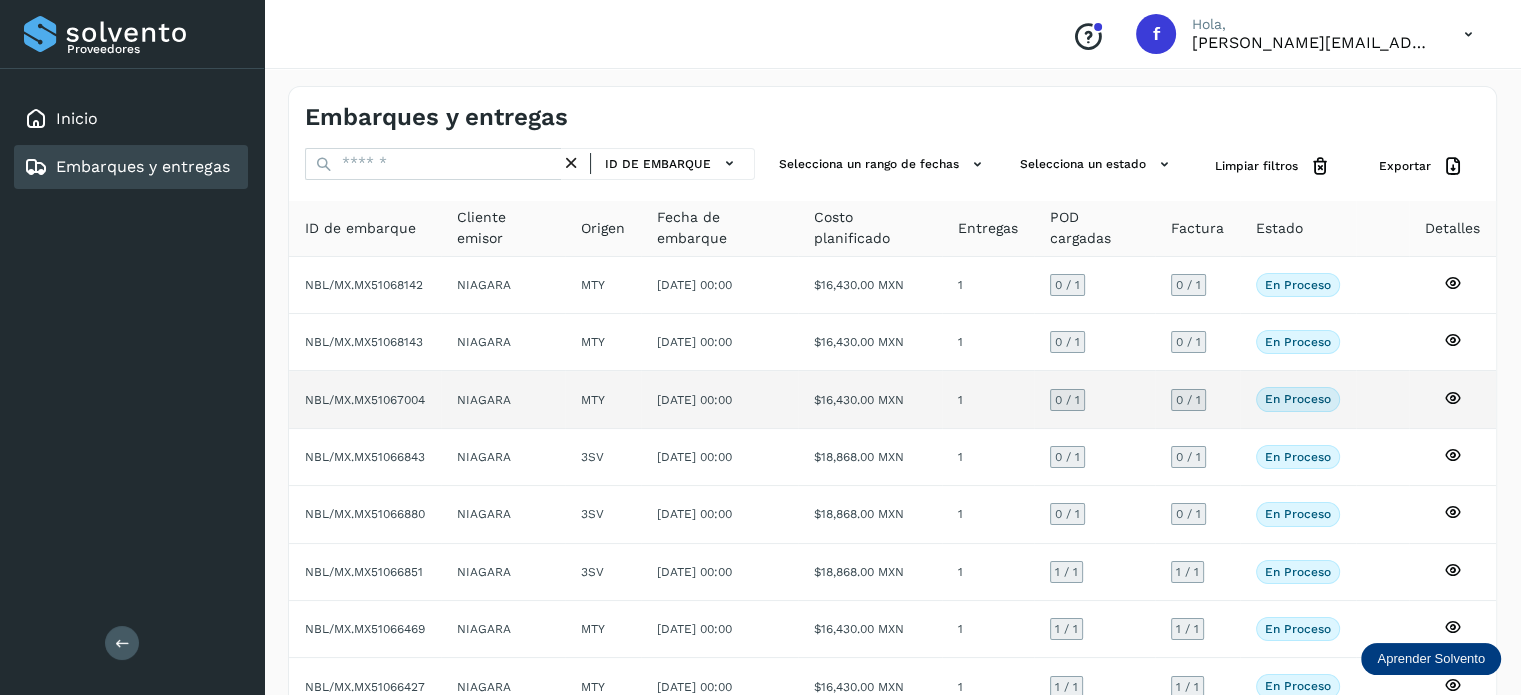 click on "NBL/MX.MX51067004" 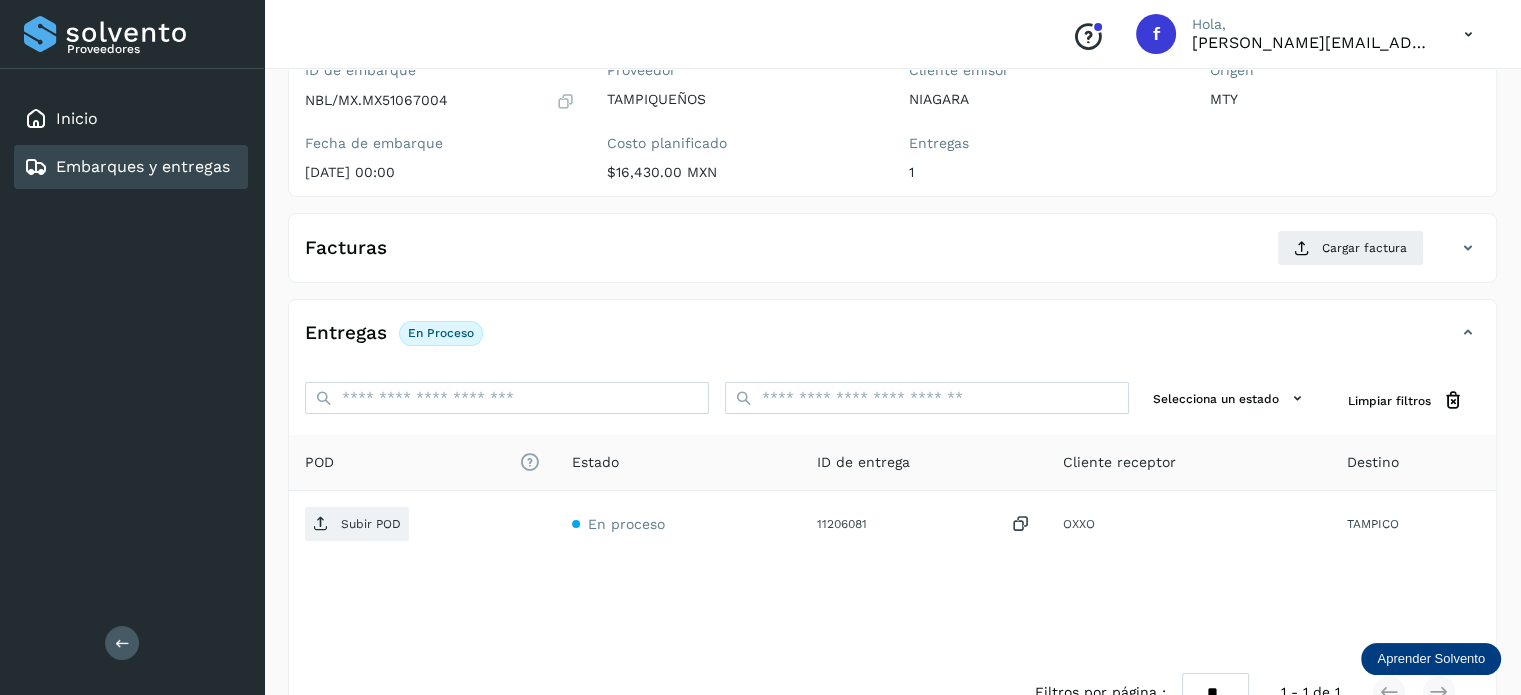 scroll, scrollTop: 200, scrollLeft: 0, axis: vertical 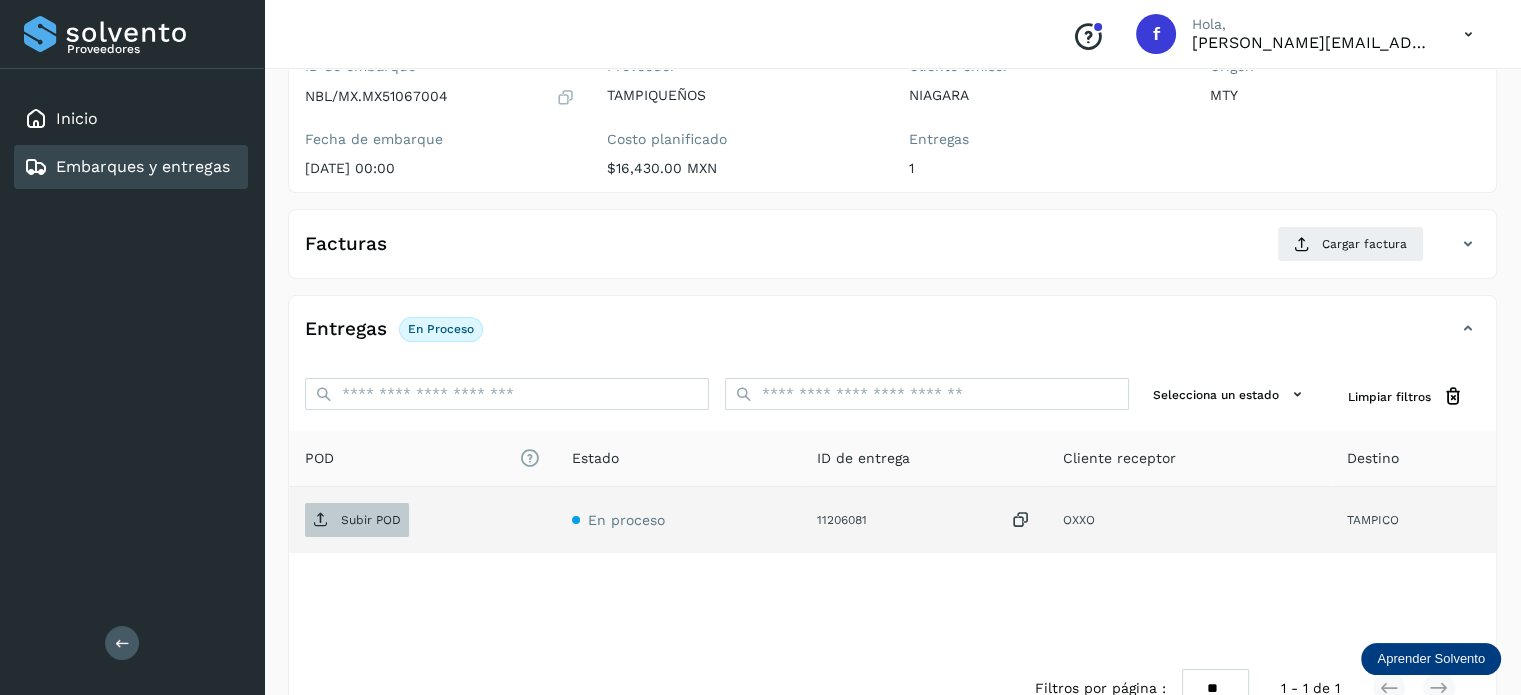 click on "Subir POD" at bounding box center (371, 520) 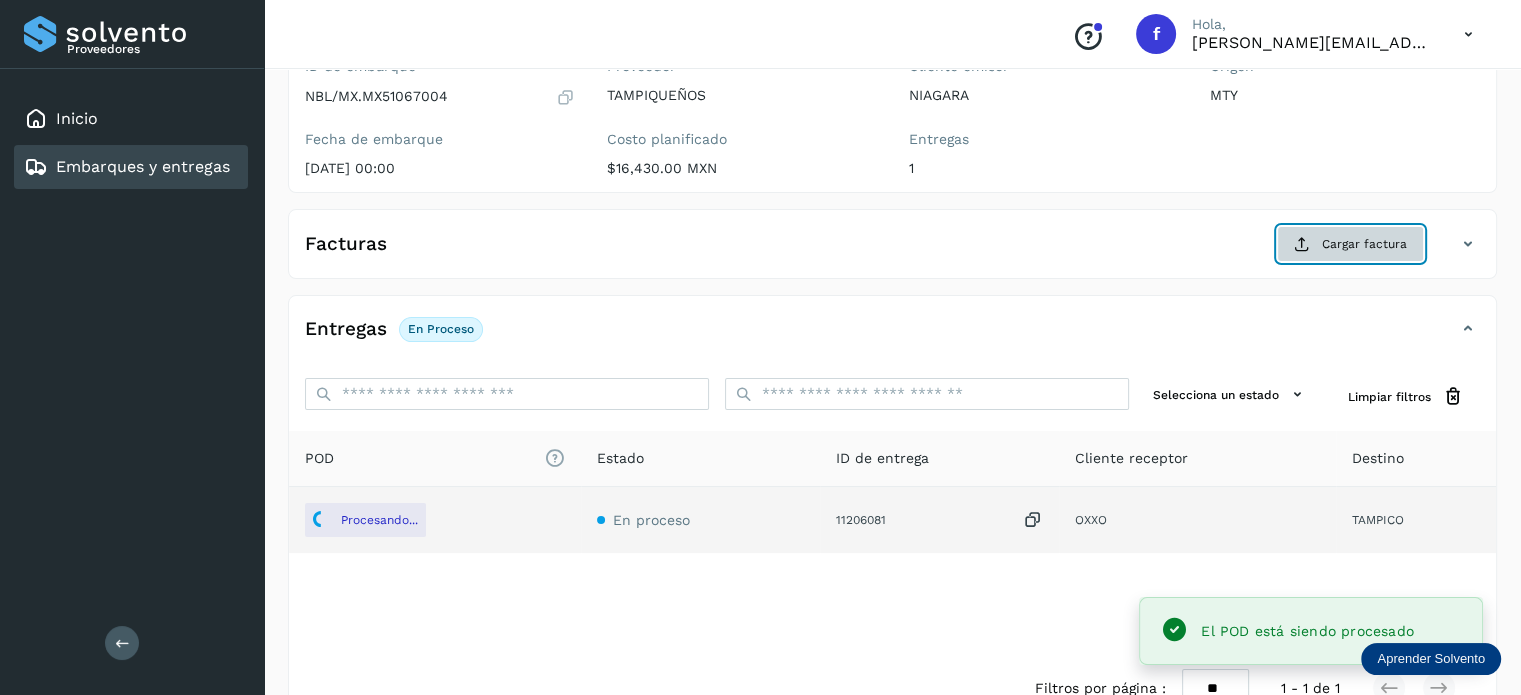 click at bounding box center [1302, 244] 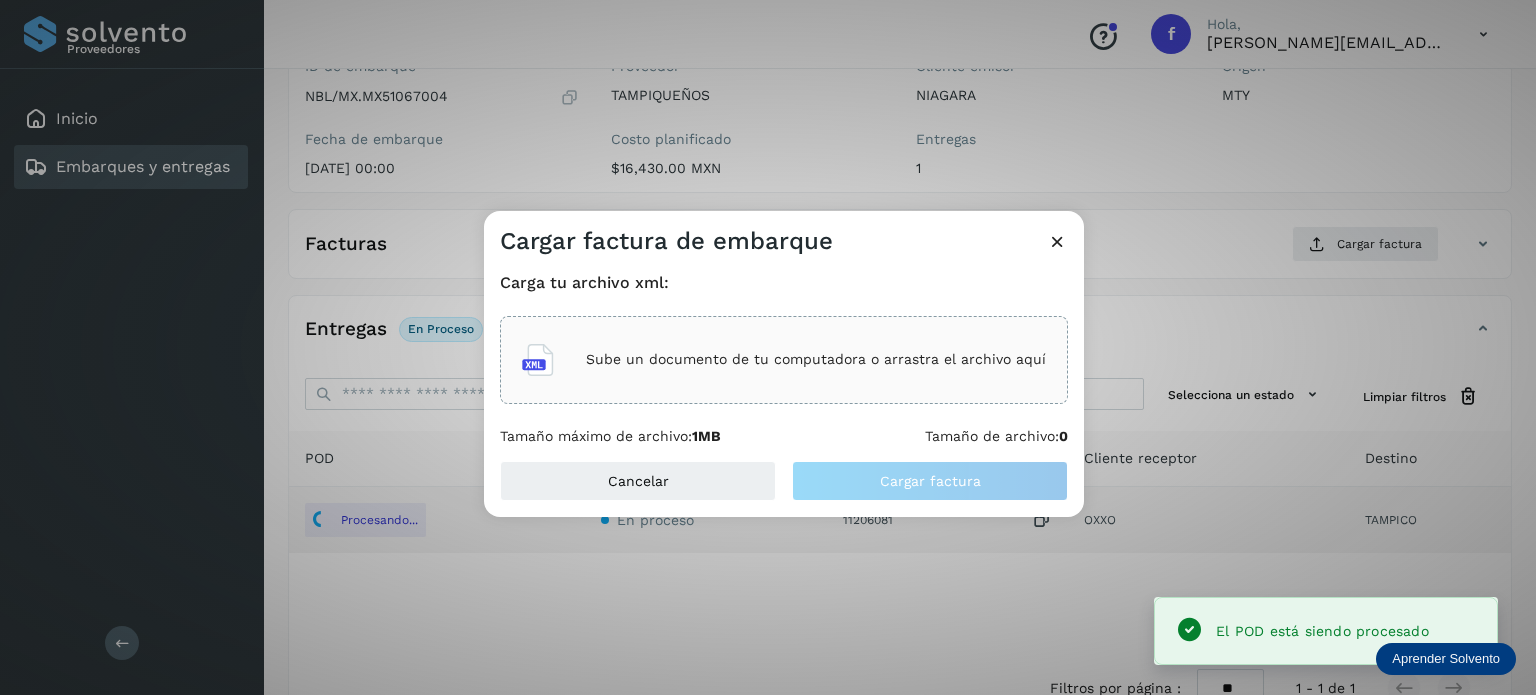 click on "Sube un documento de tu computadora o arrastra el archivo aquí" at bounding box center [784, 360] 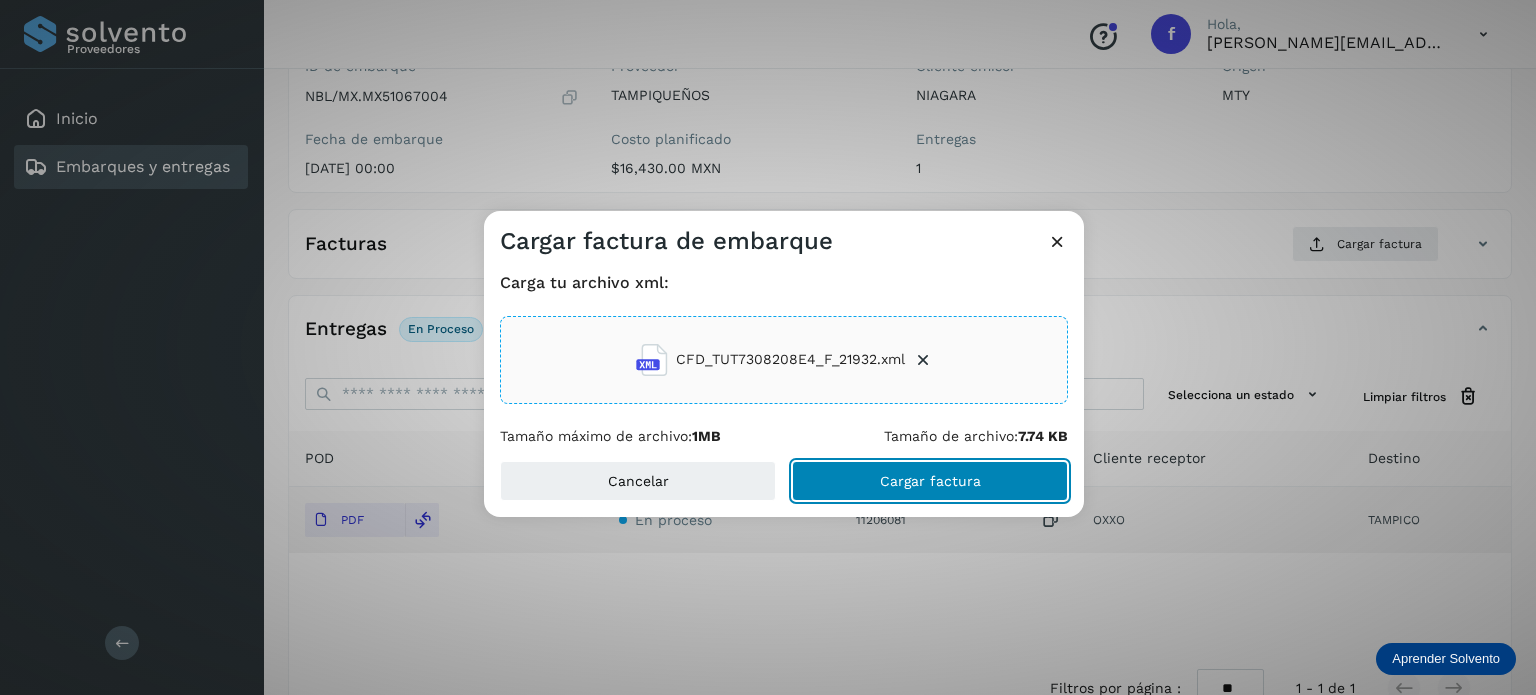 click on "Cargar factura" 